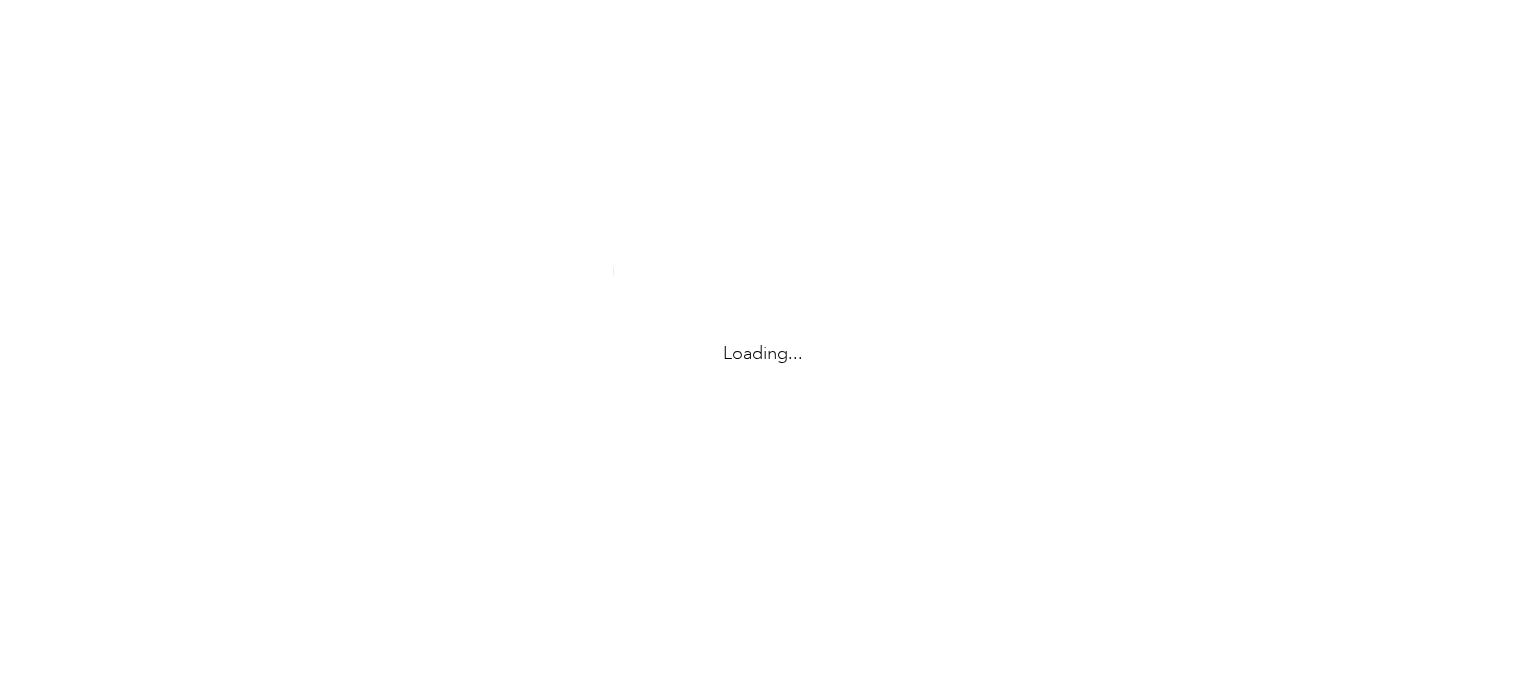 scroll, scrollTop: 0, scrollLeft: 0, axis: both 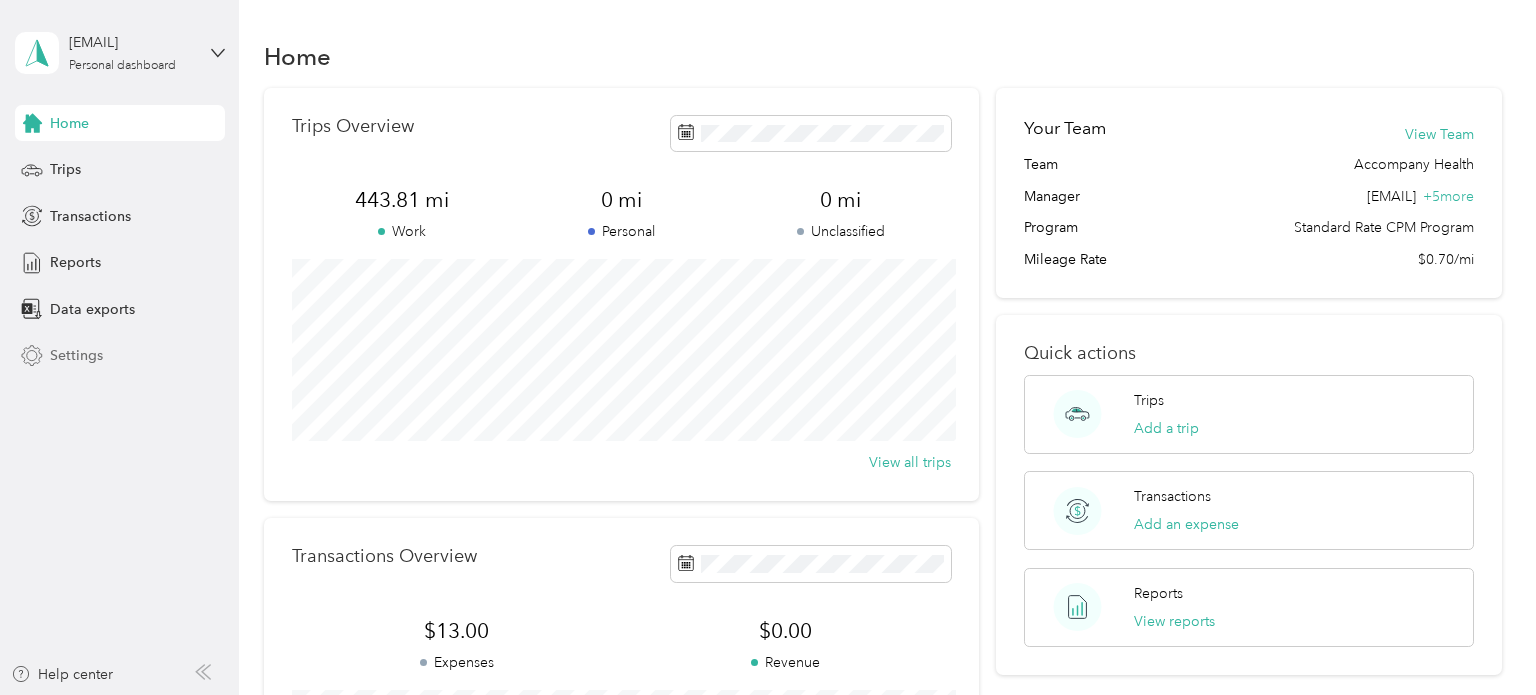 click on "Settings" at bounding box center [120, 356] 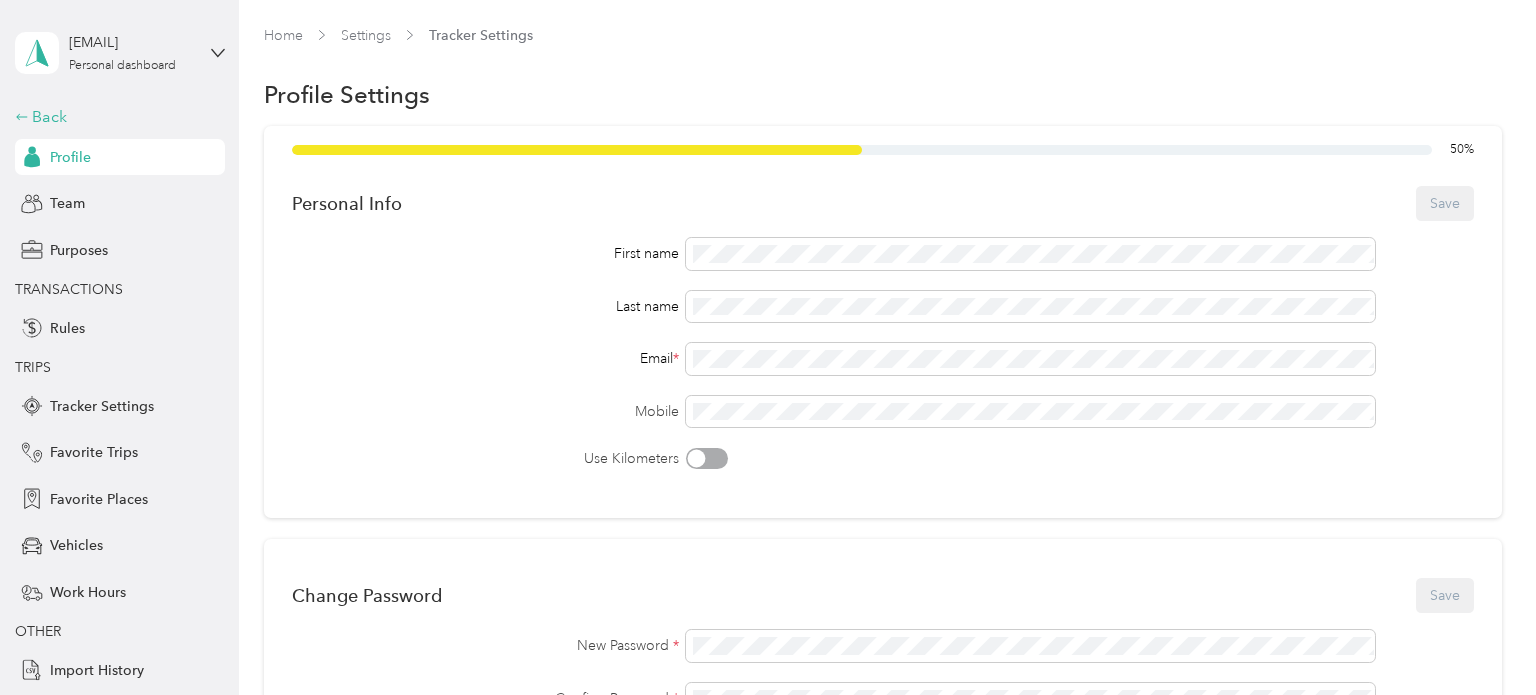 click on "Back" at bounding box center [115, 117] 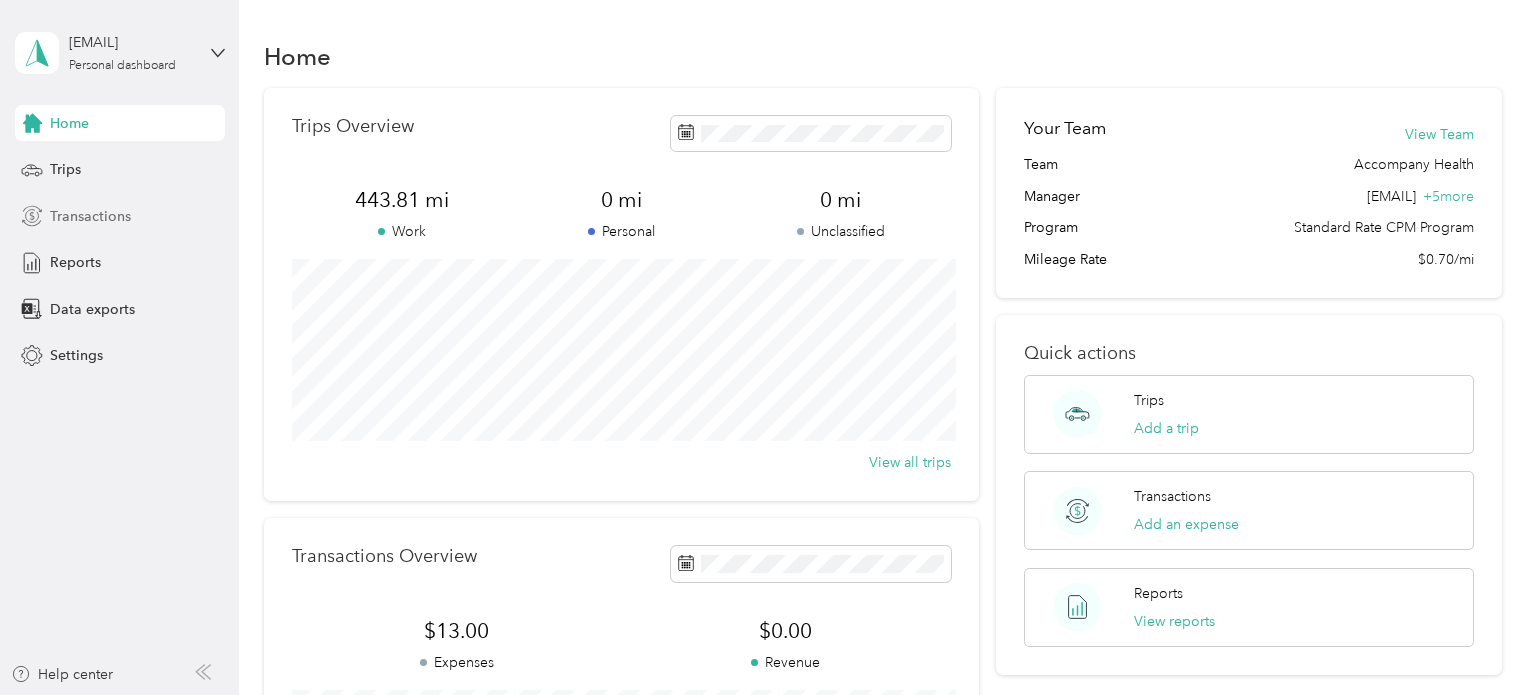 click on "Transactions" at bounding box center (90, 216) 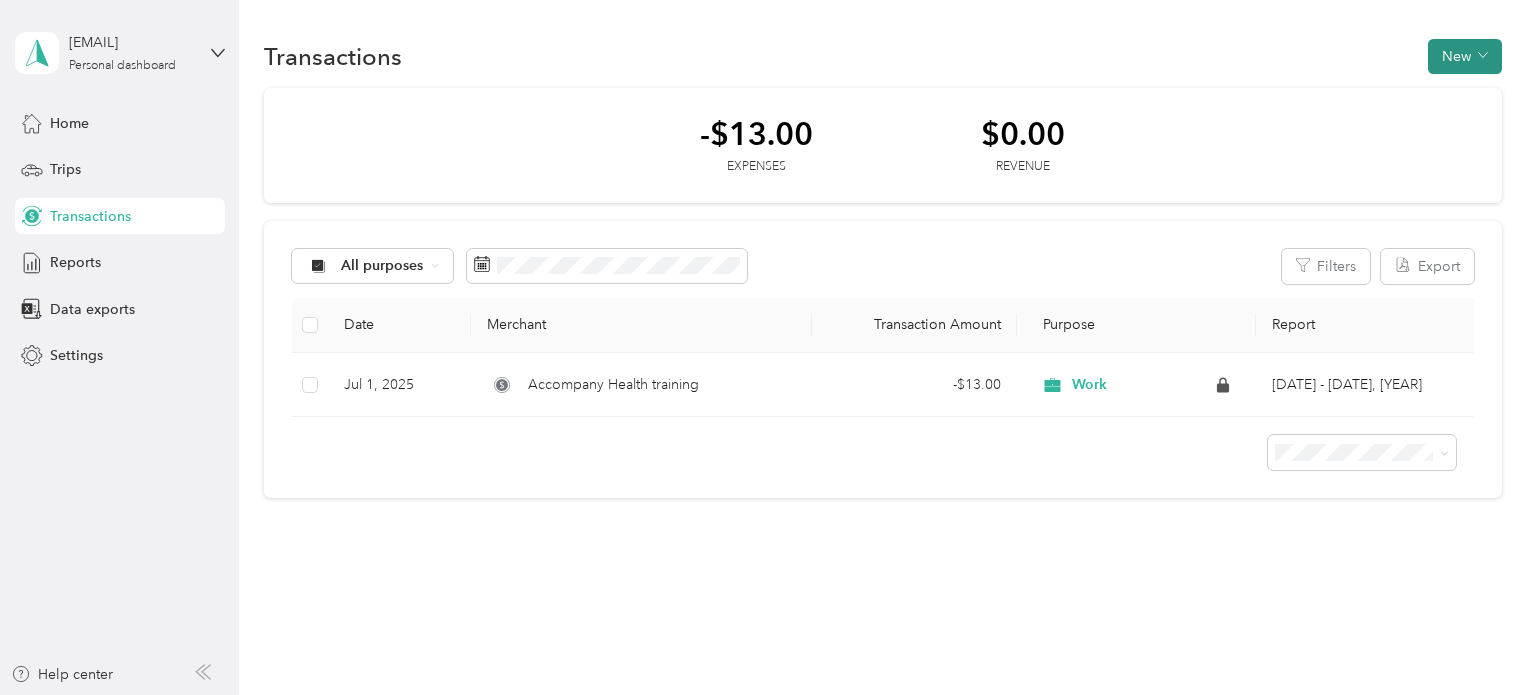 click on "New" at bounding box center [1465, 56] 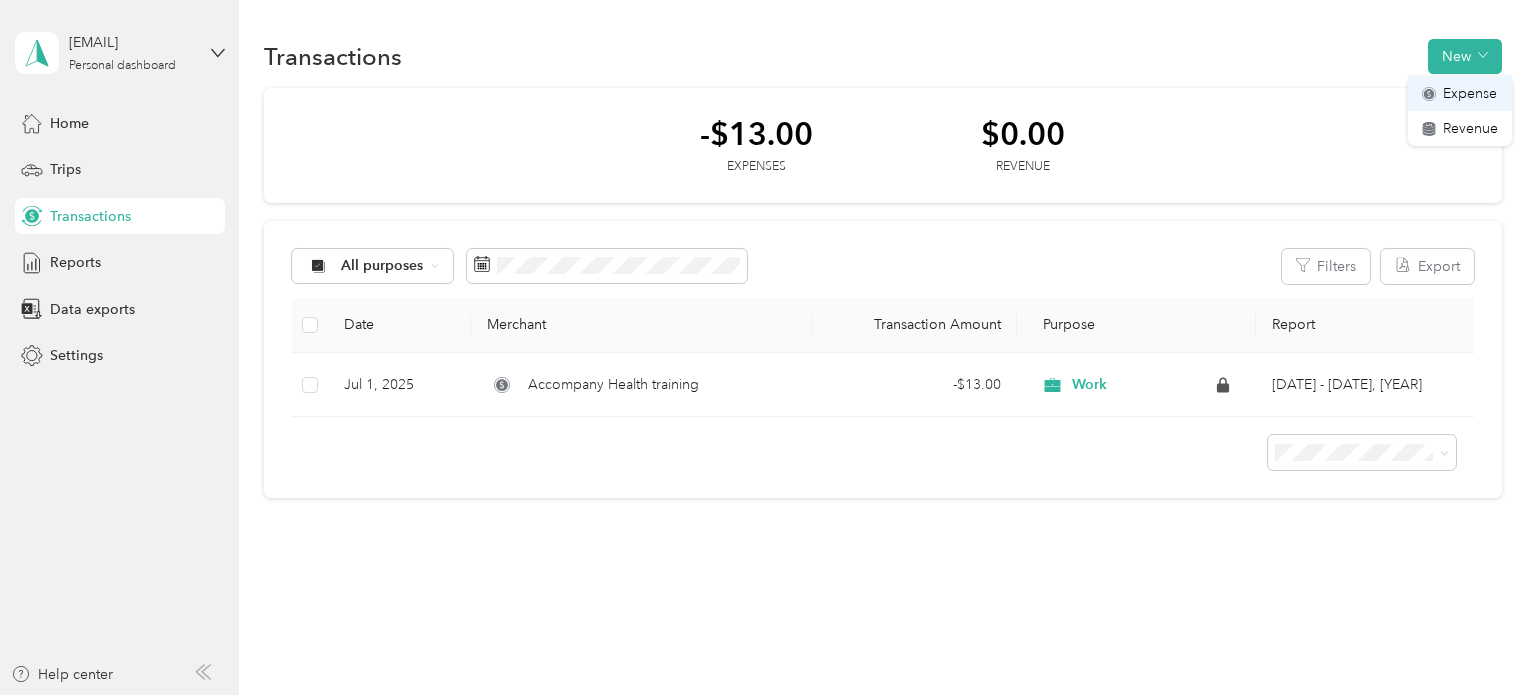 click on "Expense" at bounding box center [1470, 93] 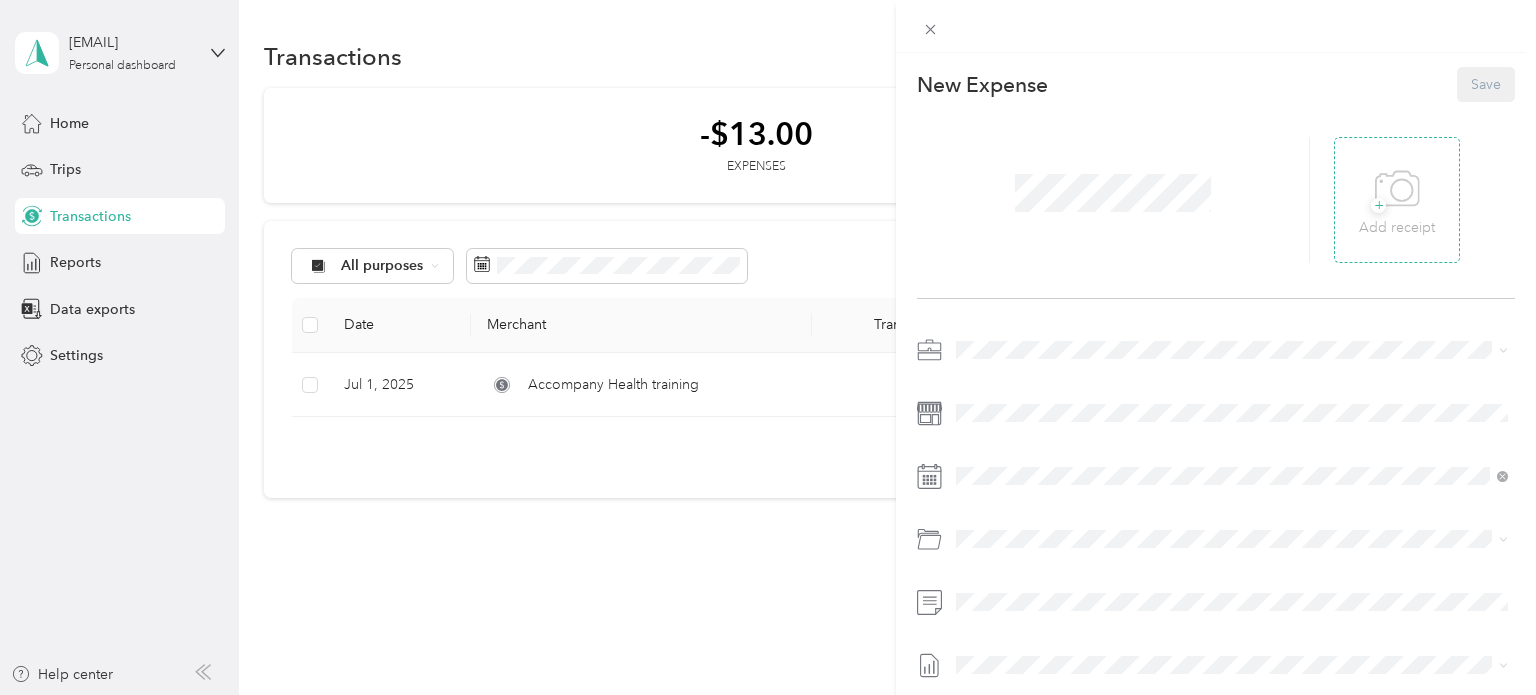 click on "Add receipt" at bounding box center [1397, 228] 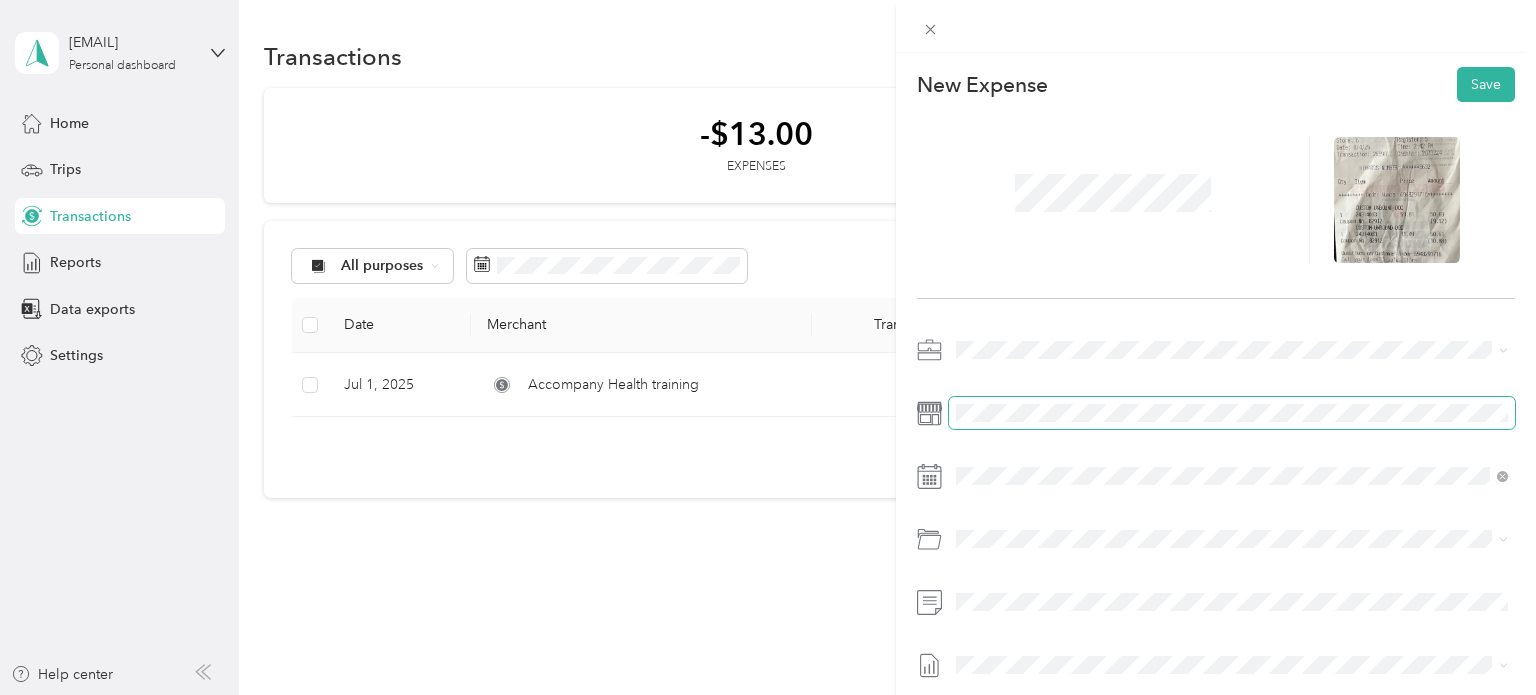 click at bounding box center (1232, 413) 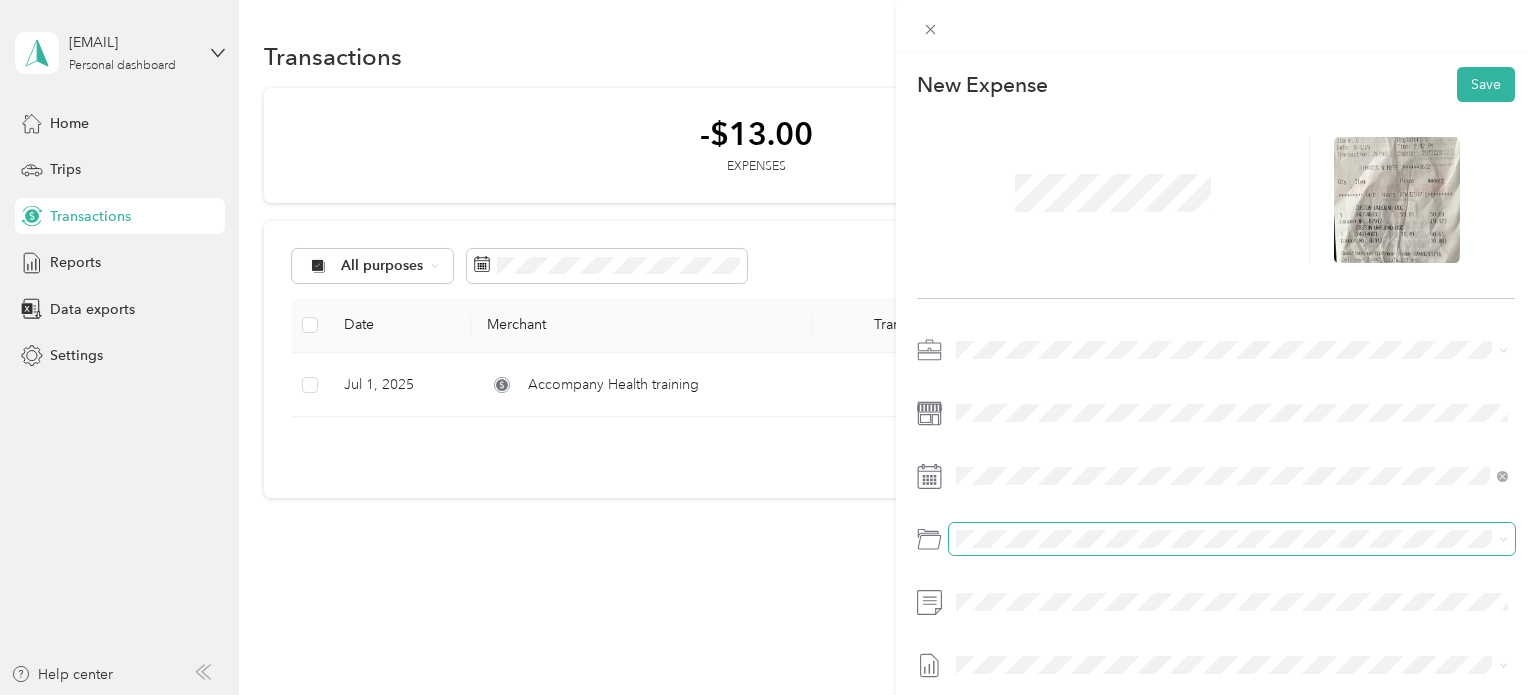 click on "This  expense  cannot be edited because it is either under review, approved, or paid. Contact your Team Manager to edit it. New Expense  Save" at bounding box center (763, 695) 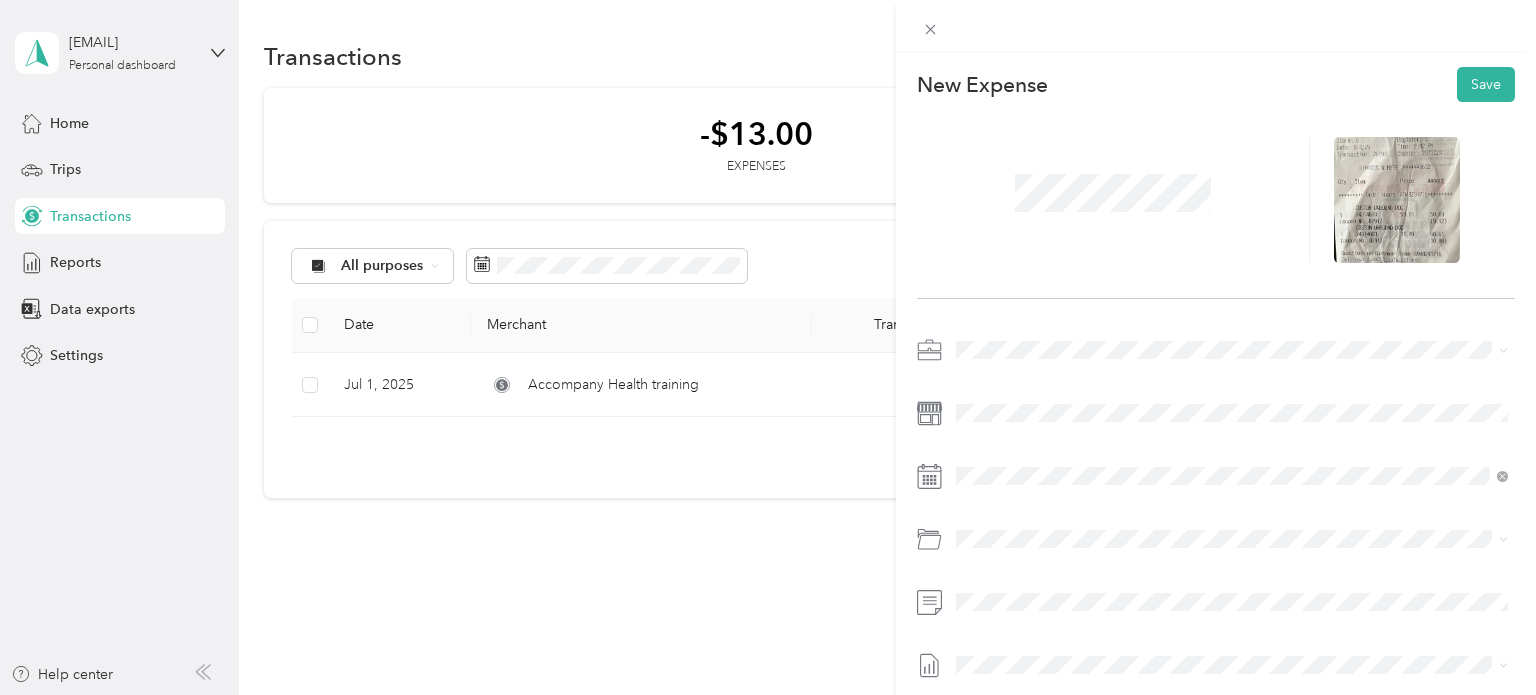 click 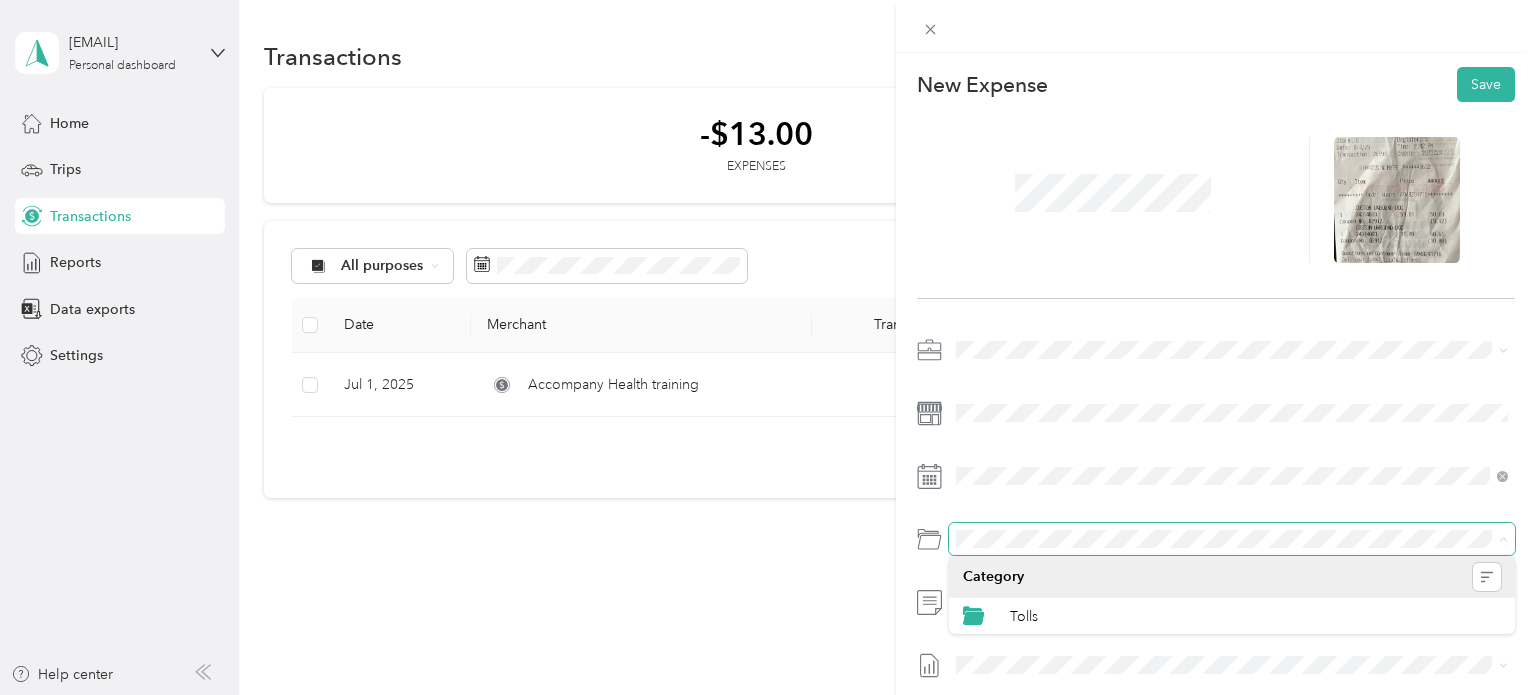 click at bounding box center (1232, 539) 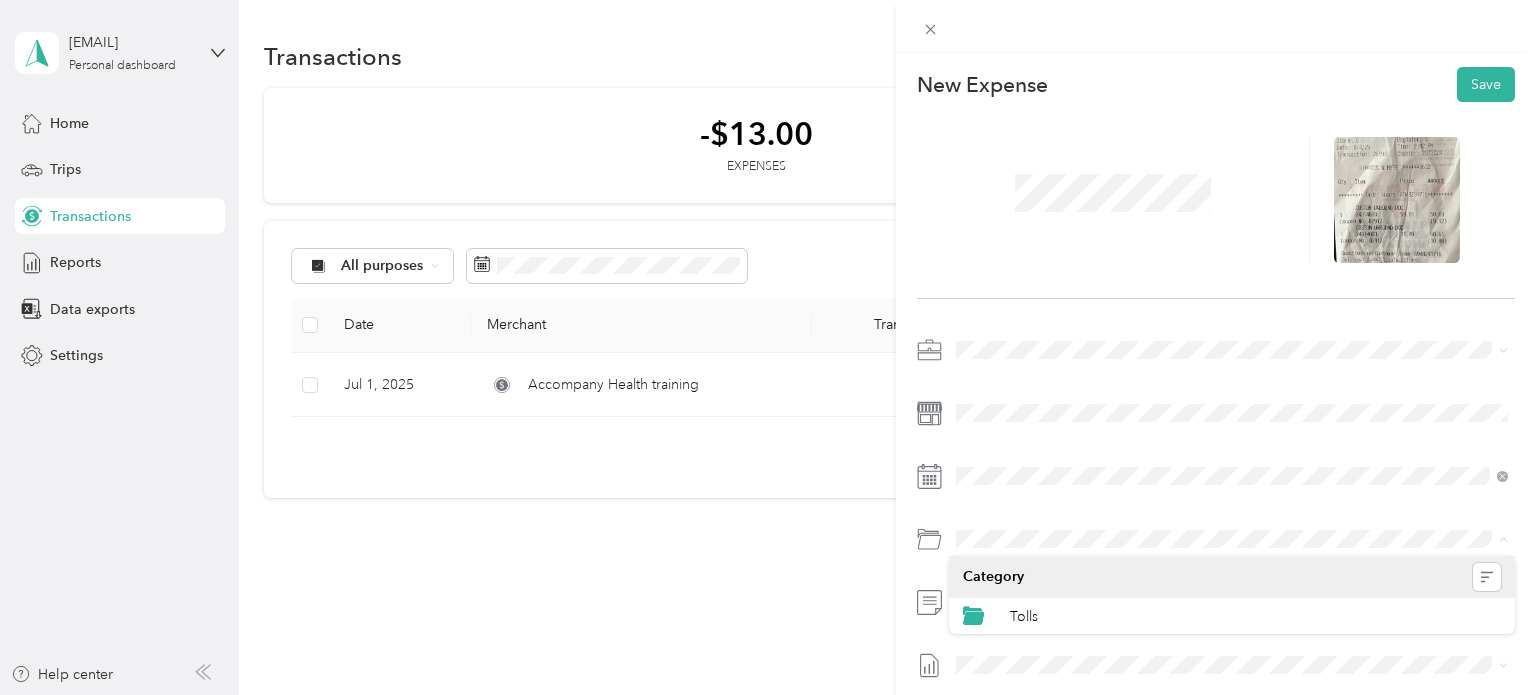 click on "Category" at bounding box center (1232, 577) 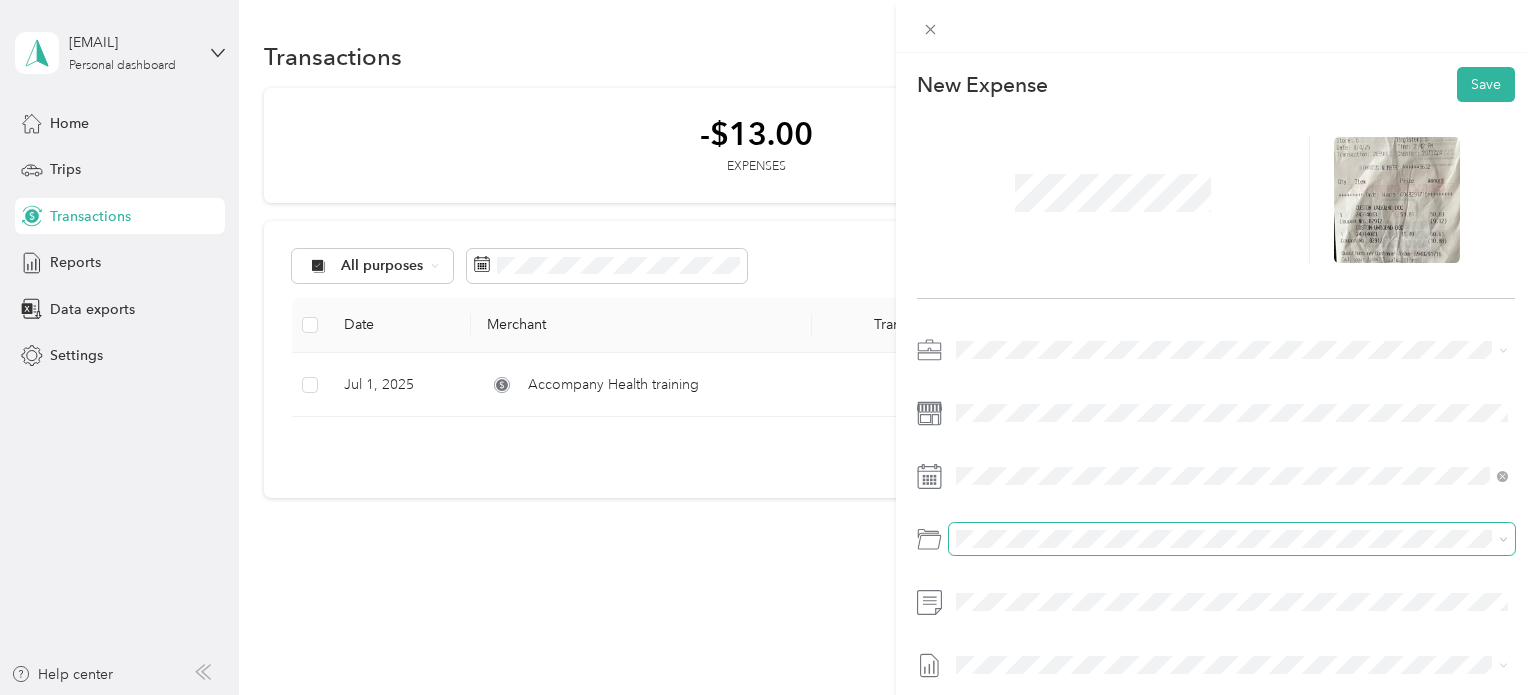 click 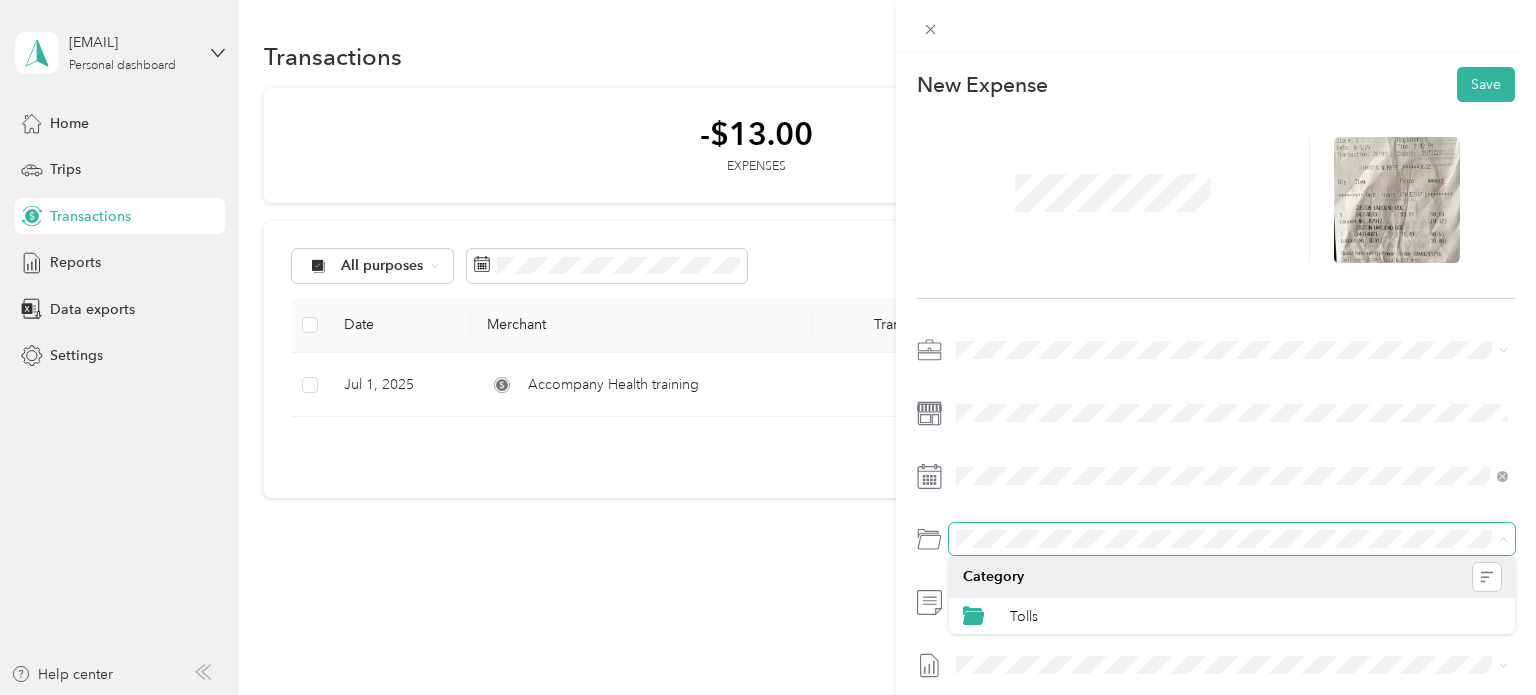click at bounding box center (1232, 539) 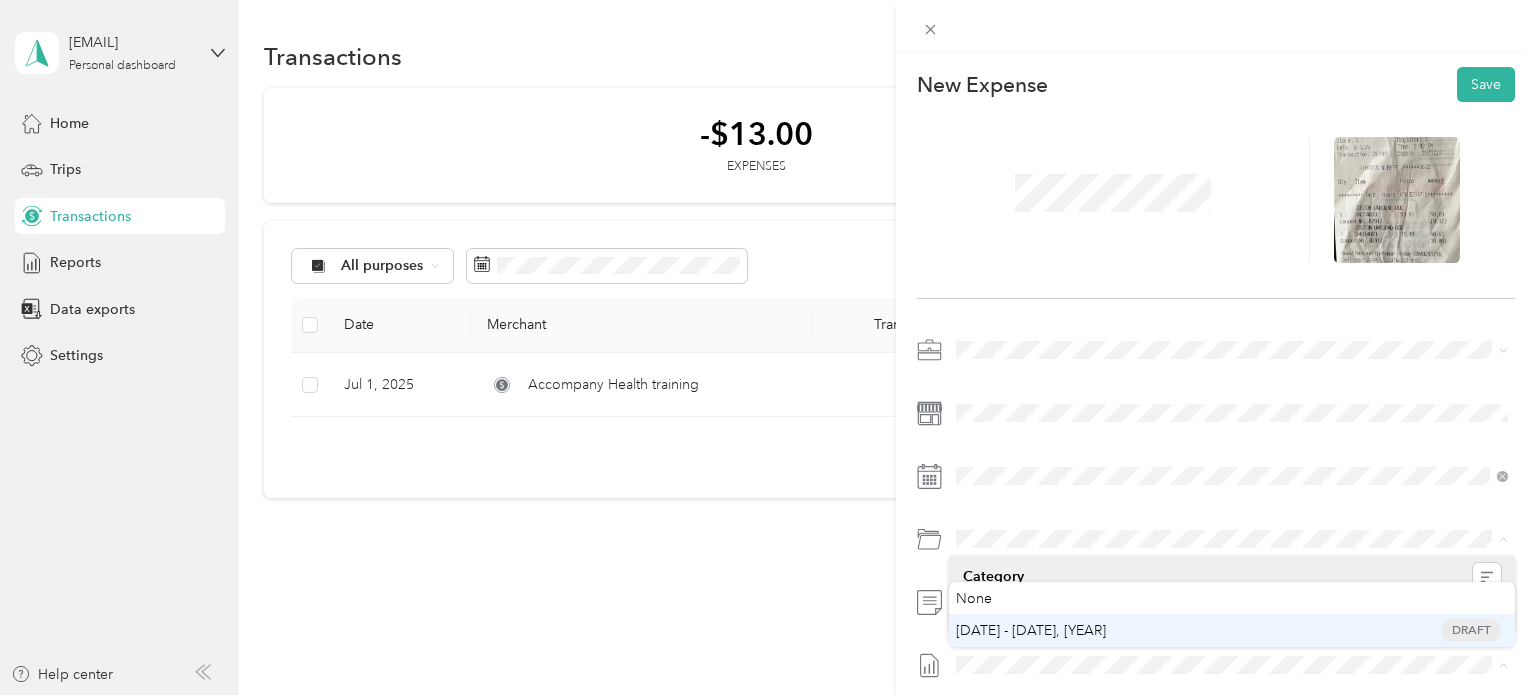click on "[DATE] - [DATE], [YEAR]" at bounding box center (1031, 630) 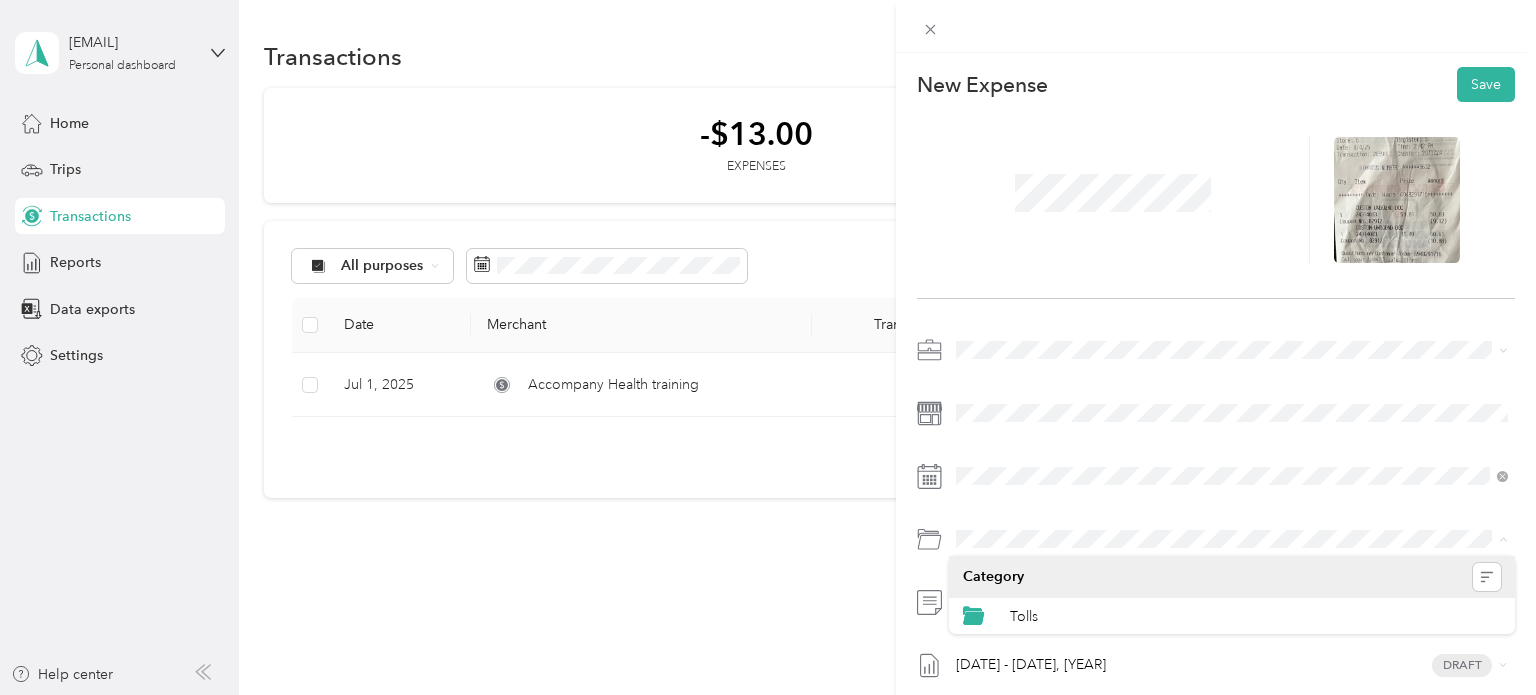 click on "[DATE] - [DATE], [YEAR] Draft" at bounding box center (1216, 514) 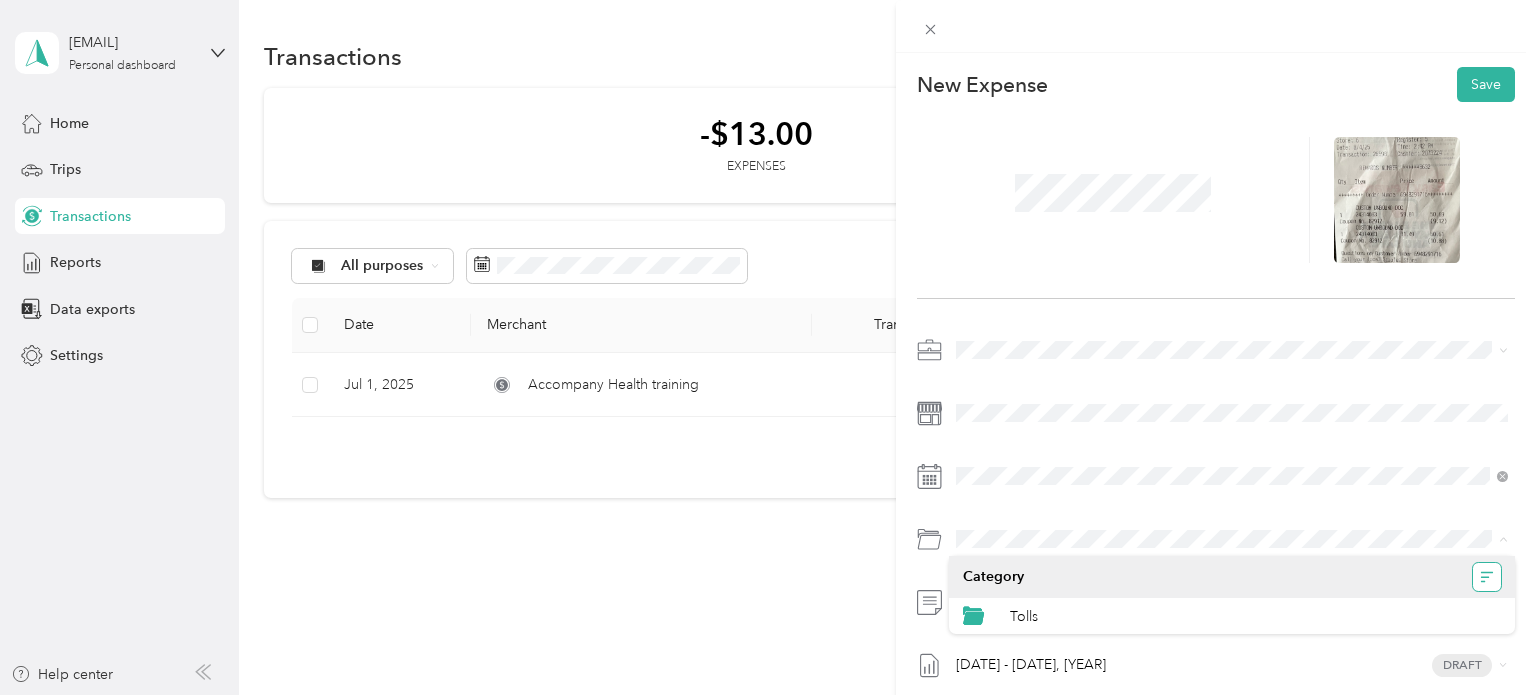 click 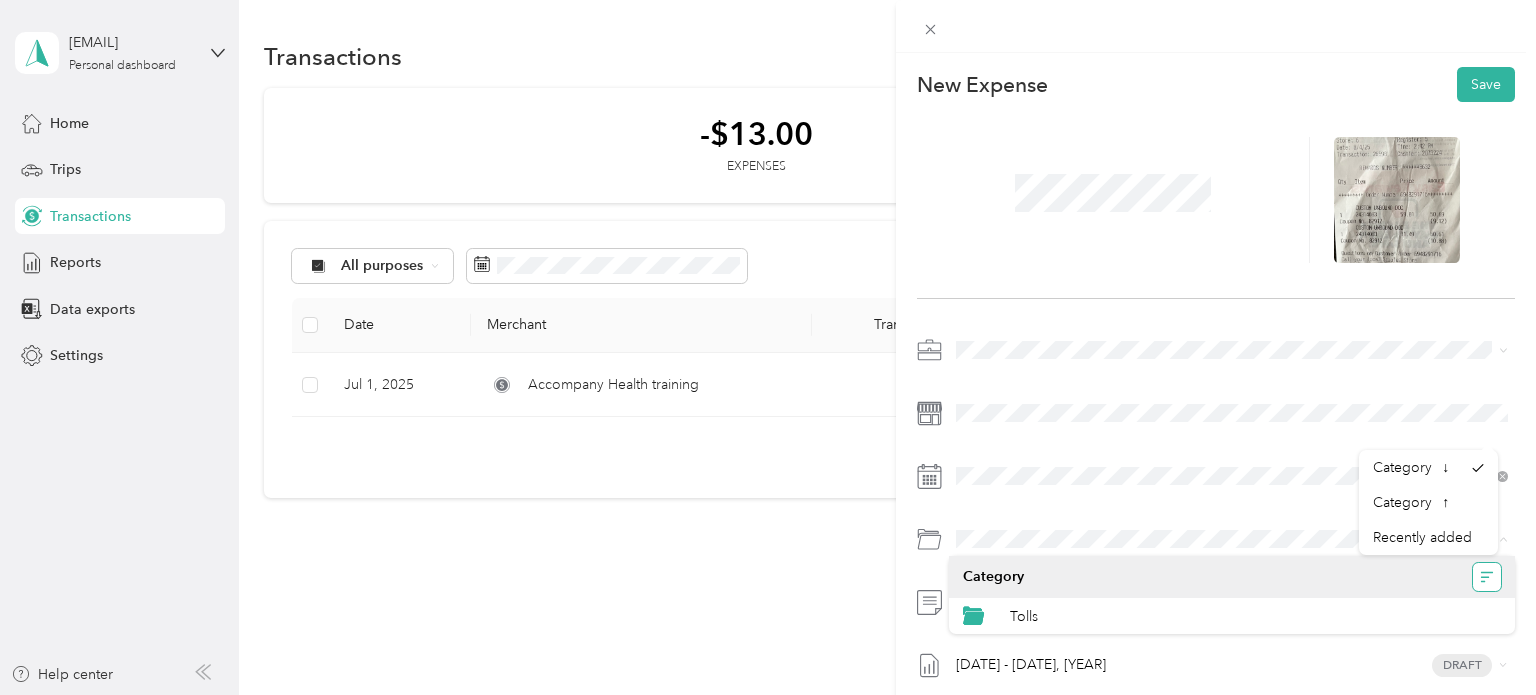 click 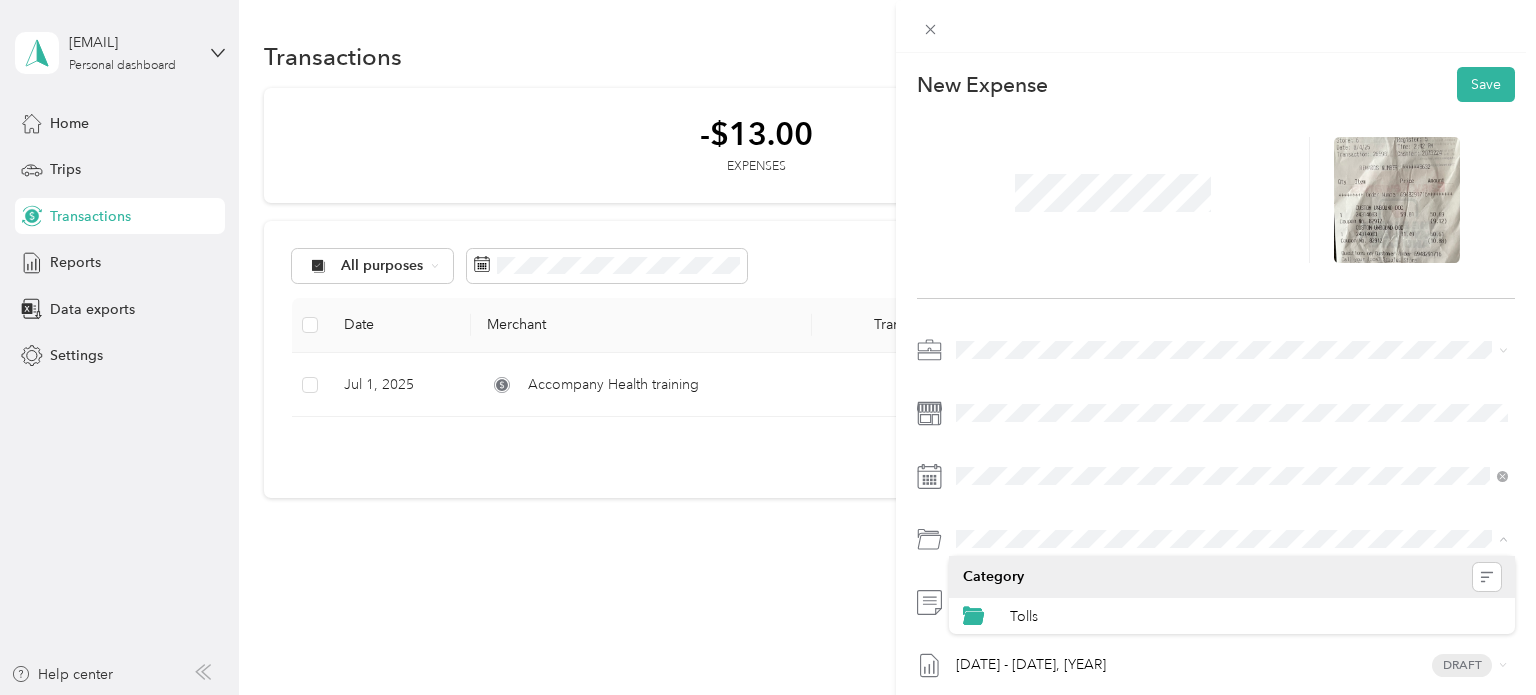 click 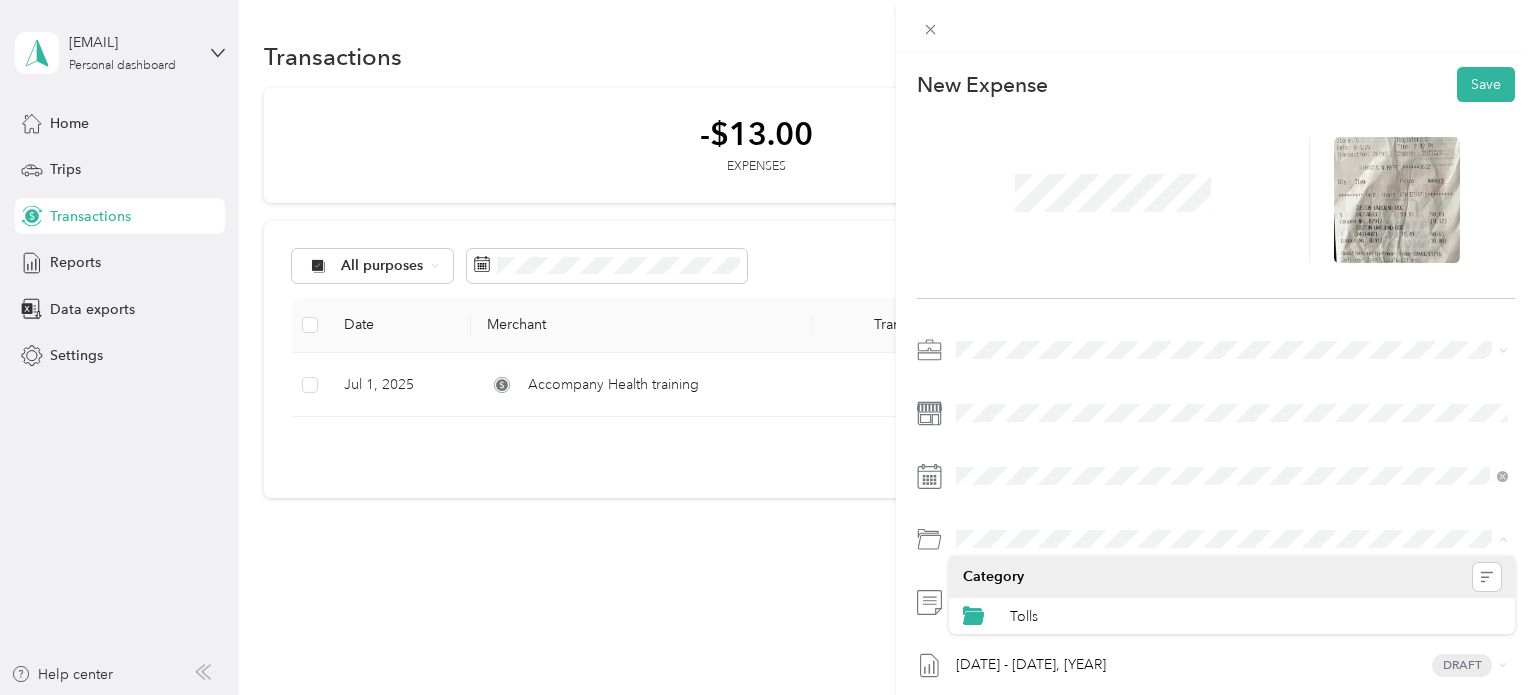 click at bounding box center [1503, 538] 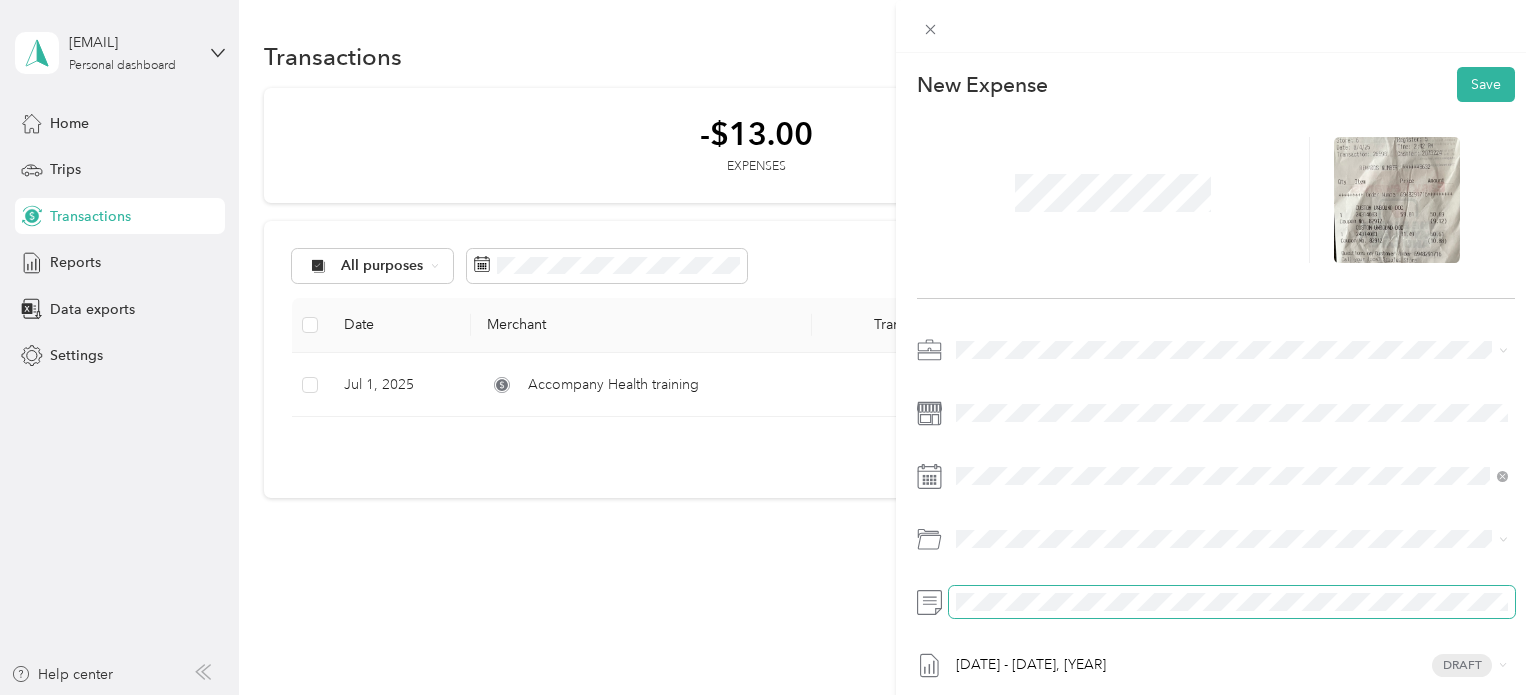 click at bounding box center [1232, 602] 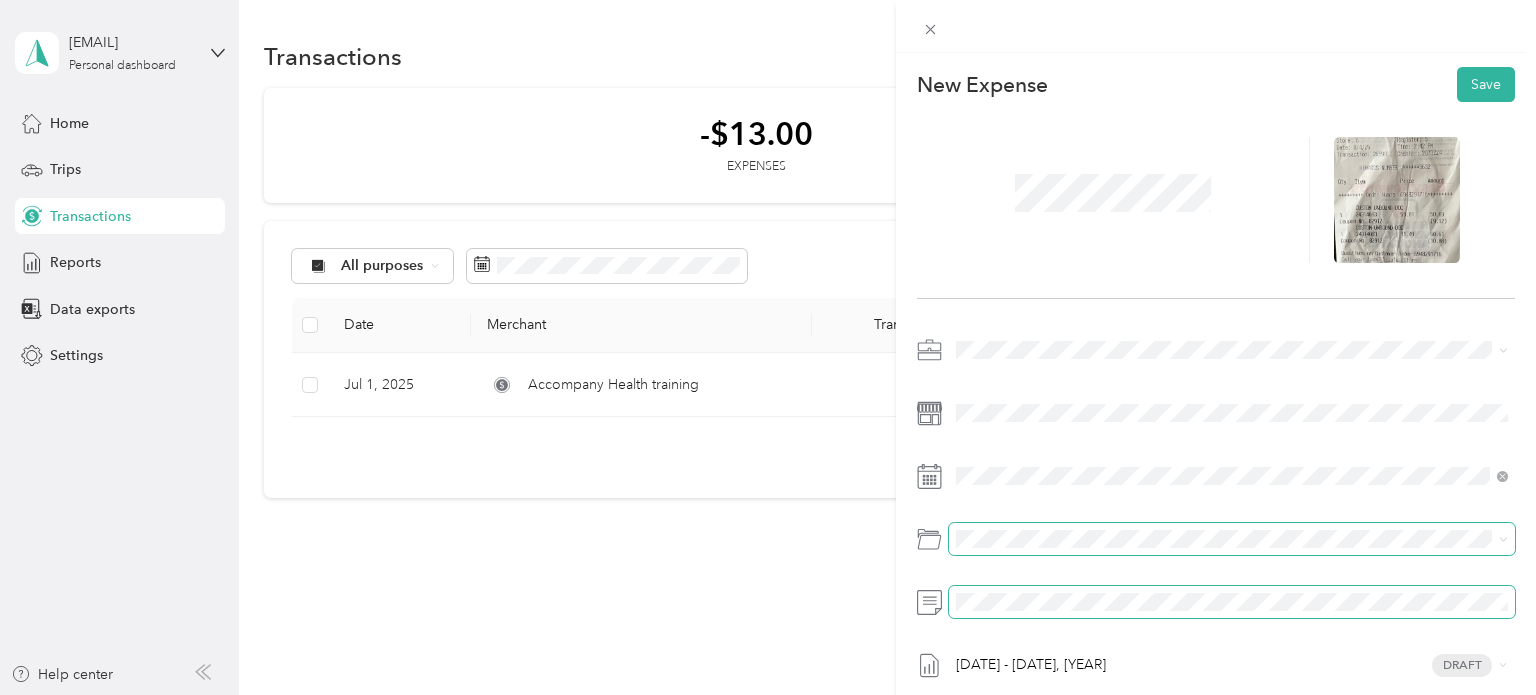 scroll, scrollTop: 16, scrollLeft: 0, axis: vertical 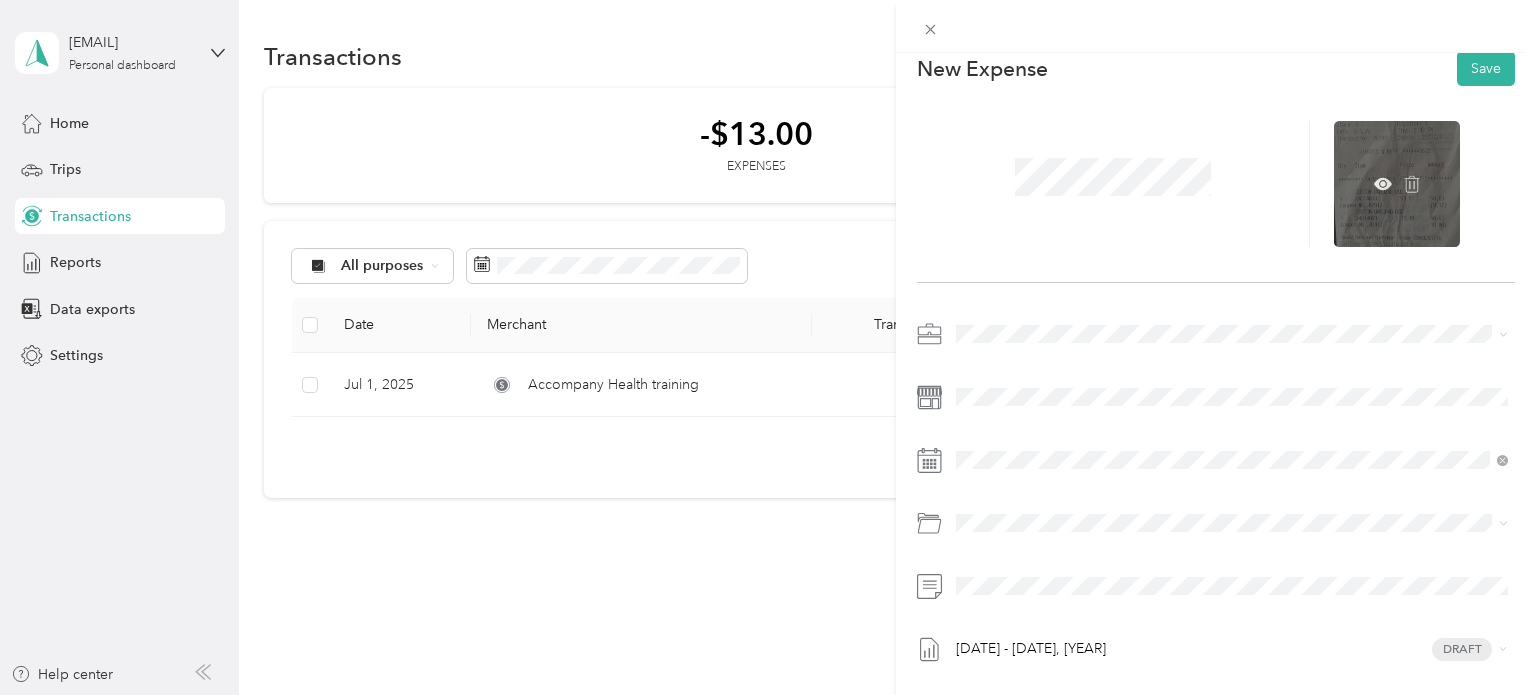 click at bounding box center (1397, 184) 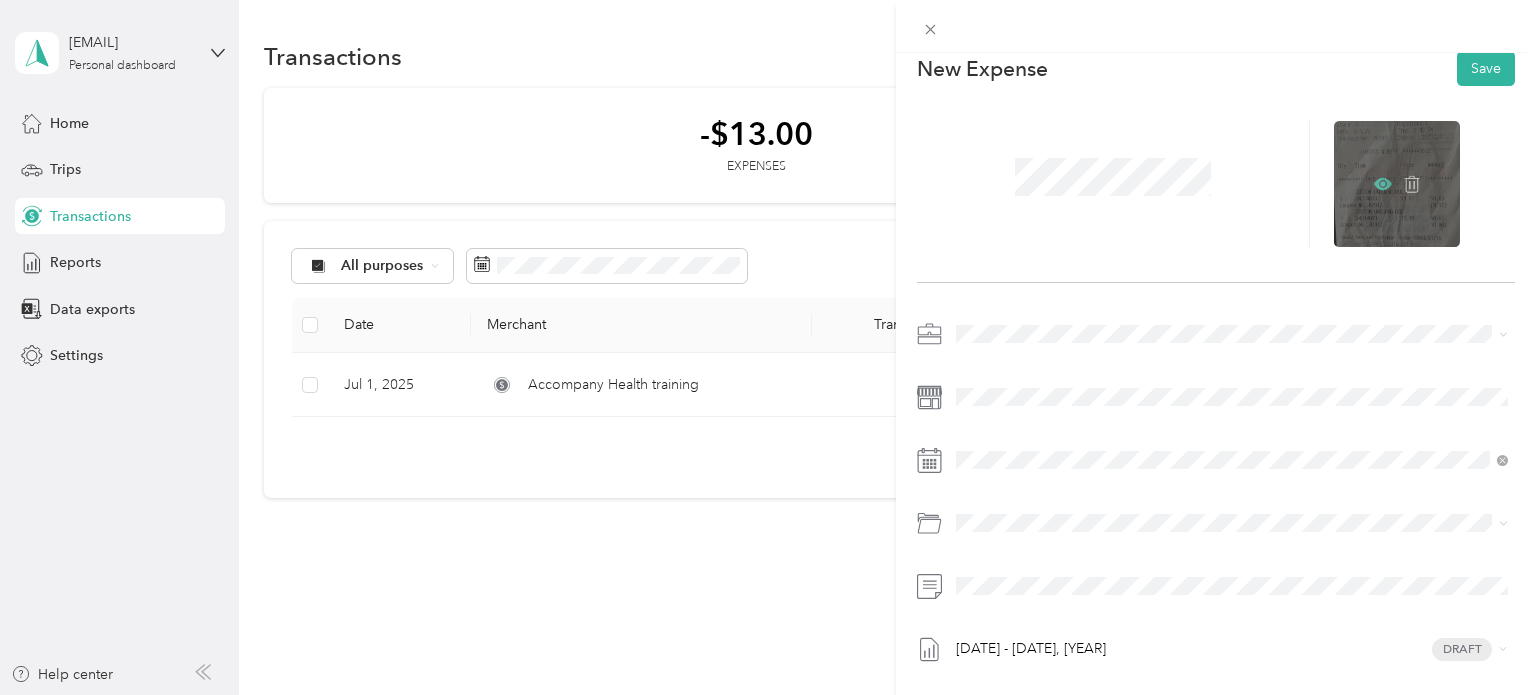 click 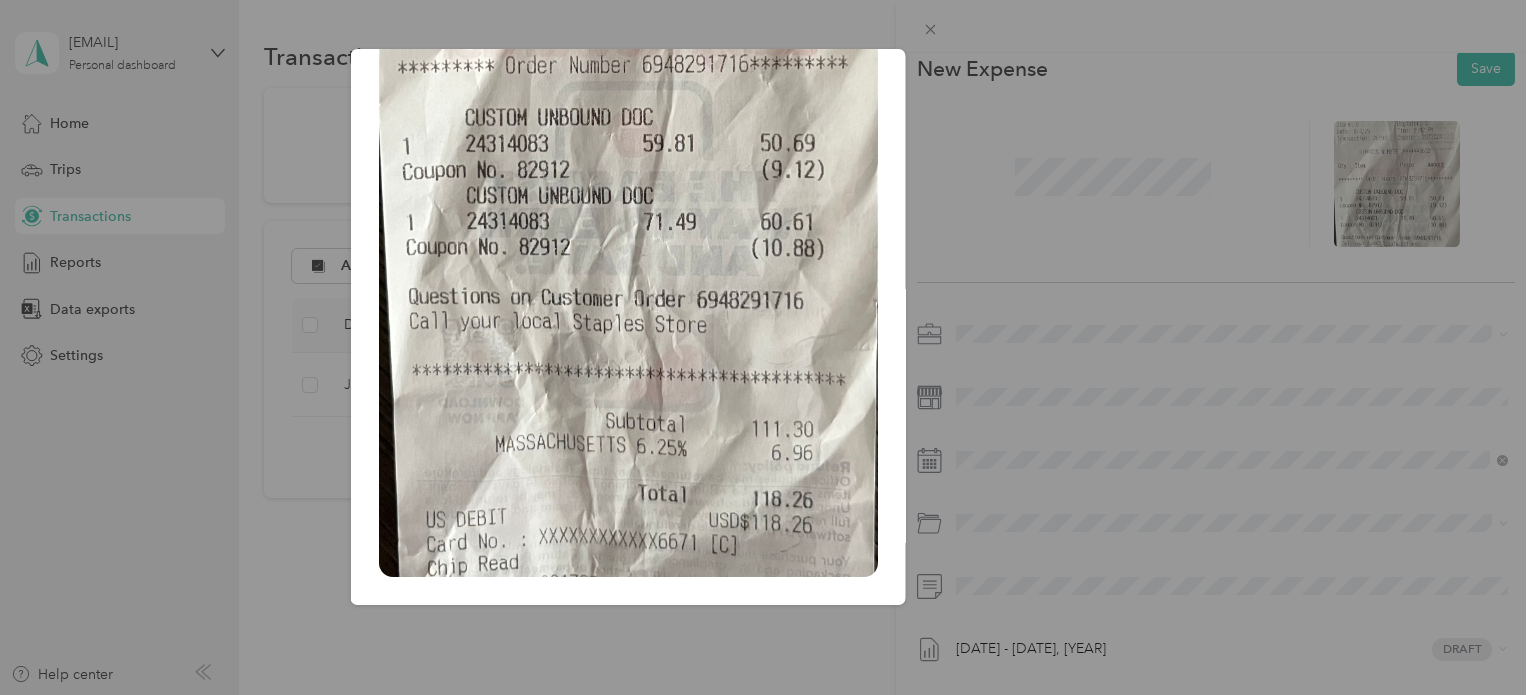 scroll, scrollTop: 522, scrollLeft: 0, axis: vertical 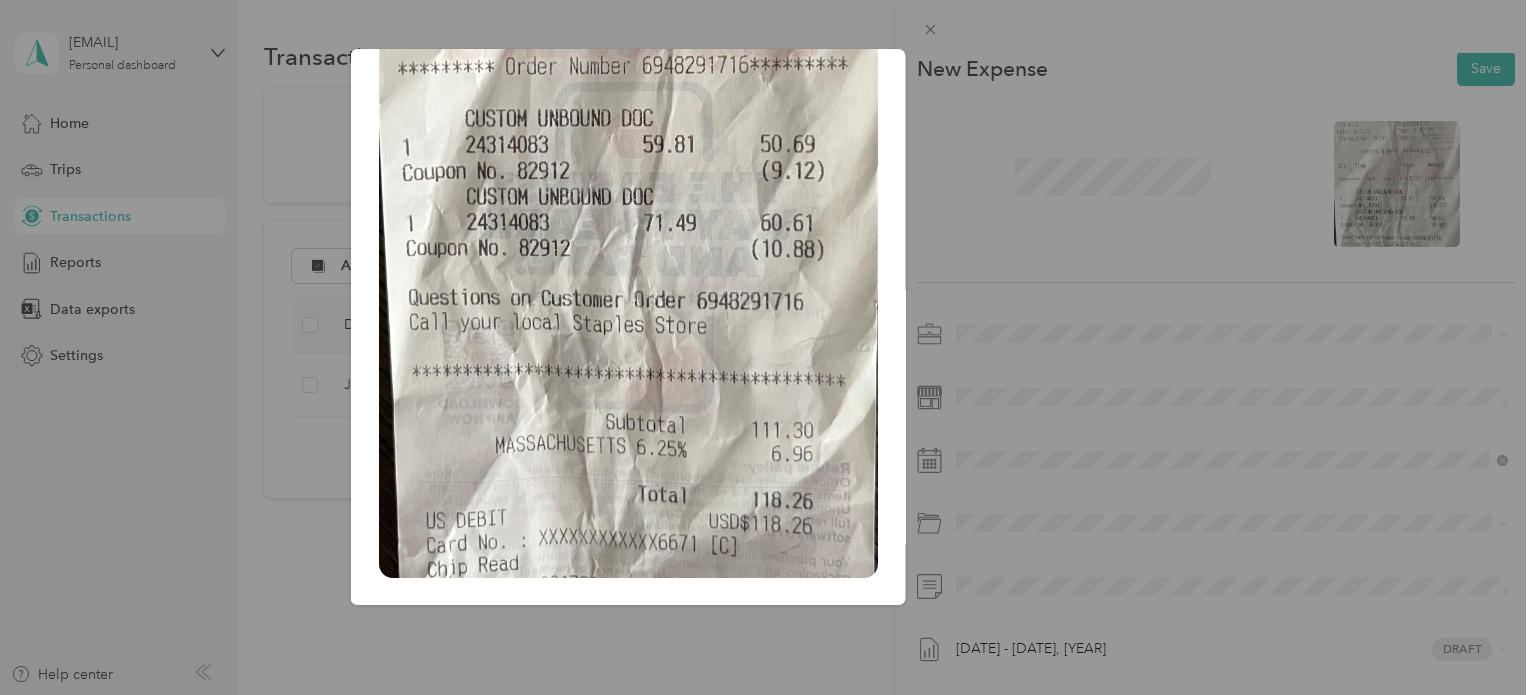 click on "IMG_9635.jpg" at bounding box center (1045, 330) 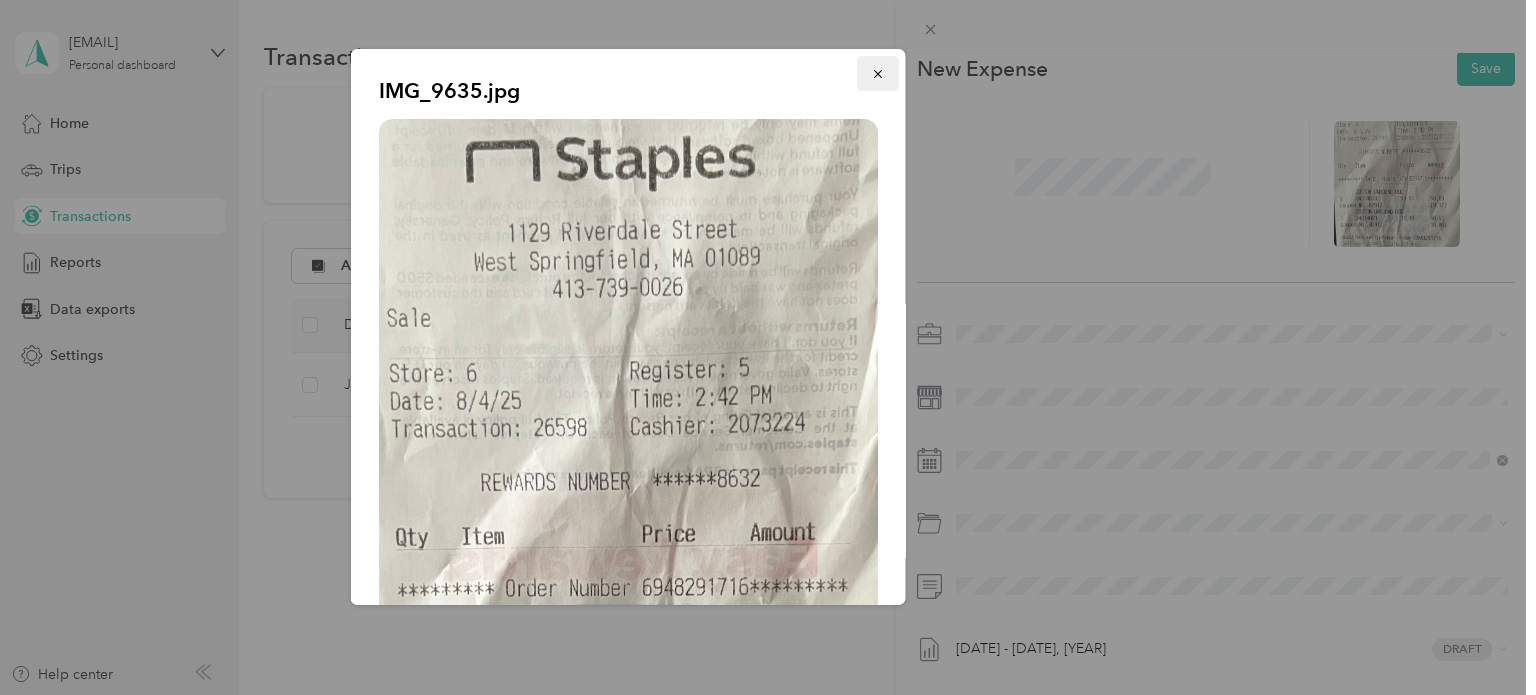click 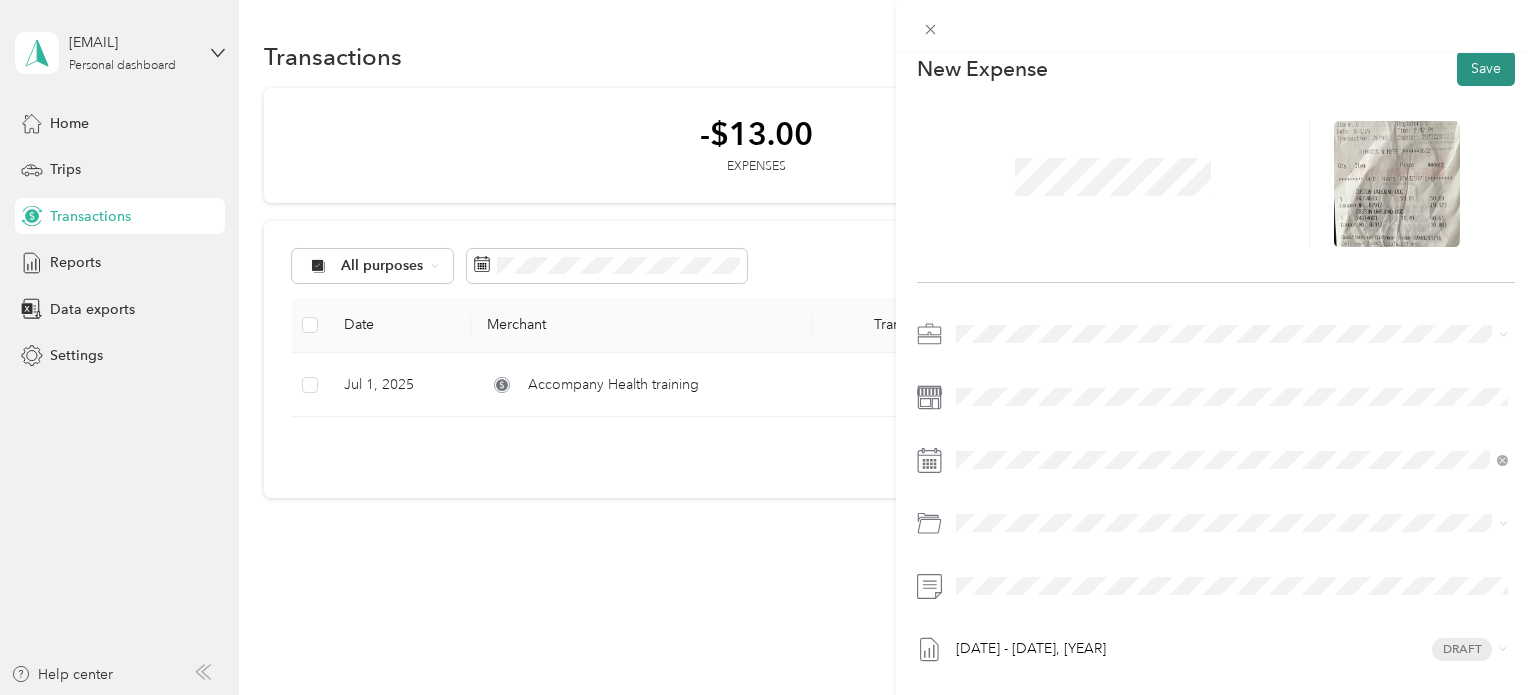 click on "Save" at bounding box center (1486, 68) 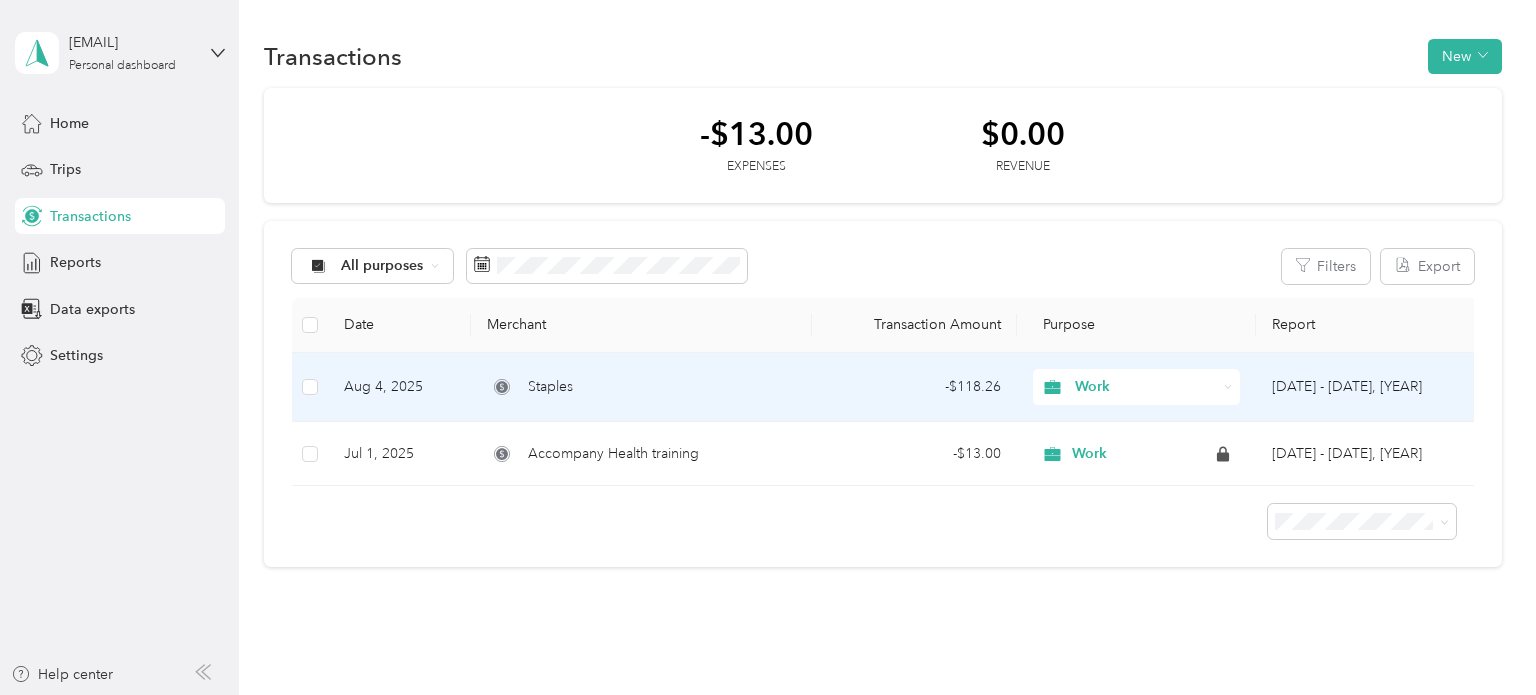 click at bounding box center [310, 387] 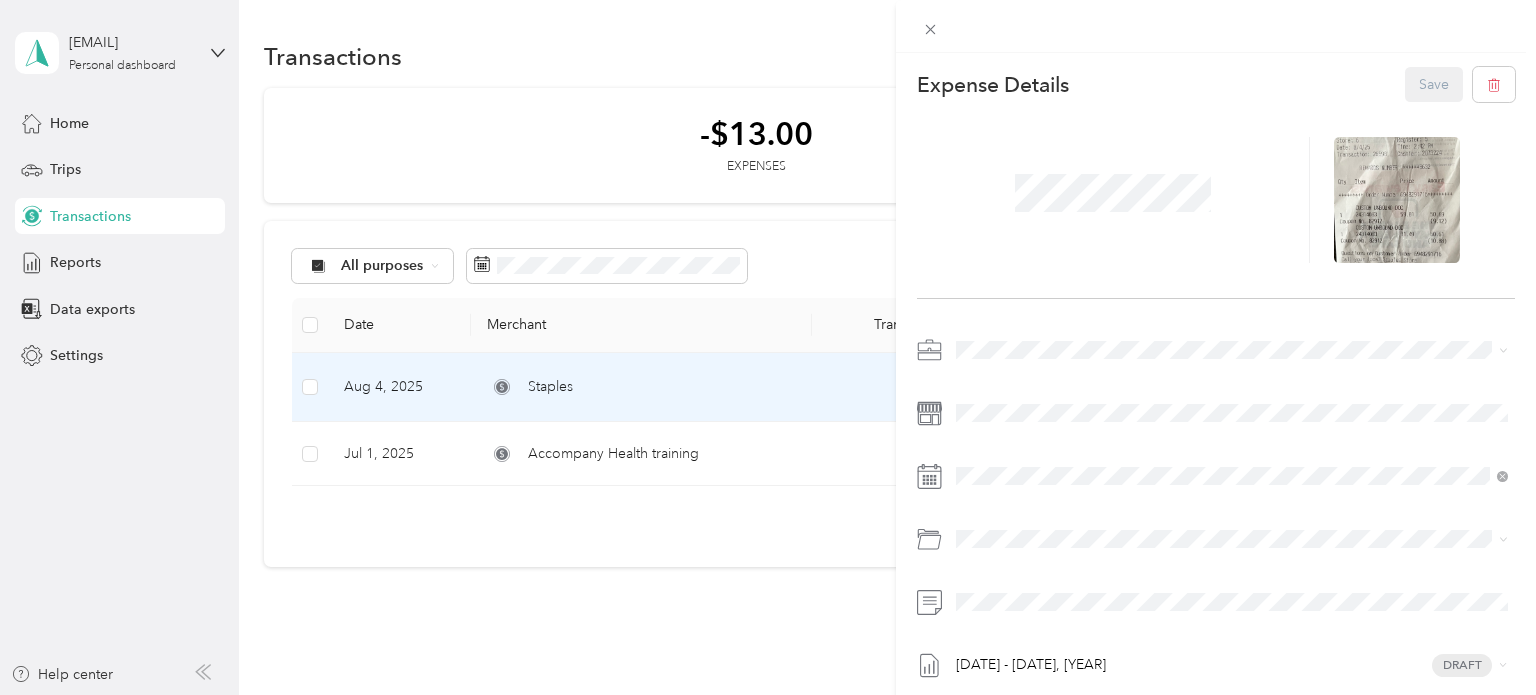 click on "This expense cannot be edited because it is either under review, approved, or paid. Contact your Team Manager to edit it. Expense Details Save [DATE] - [DATE], [YEAR] Draft" at bounding box center (768, 347) 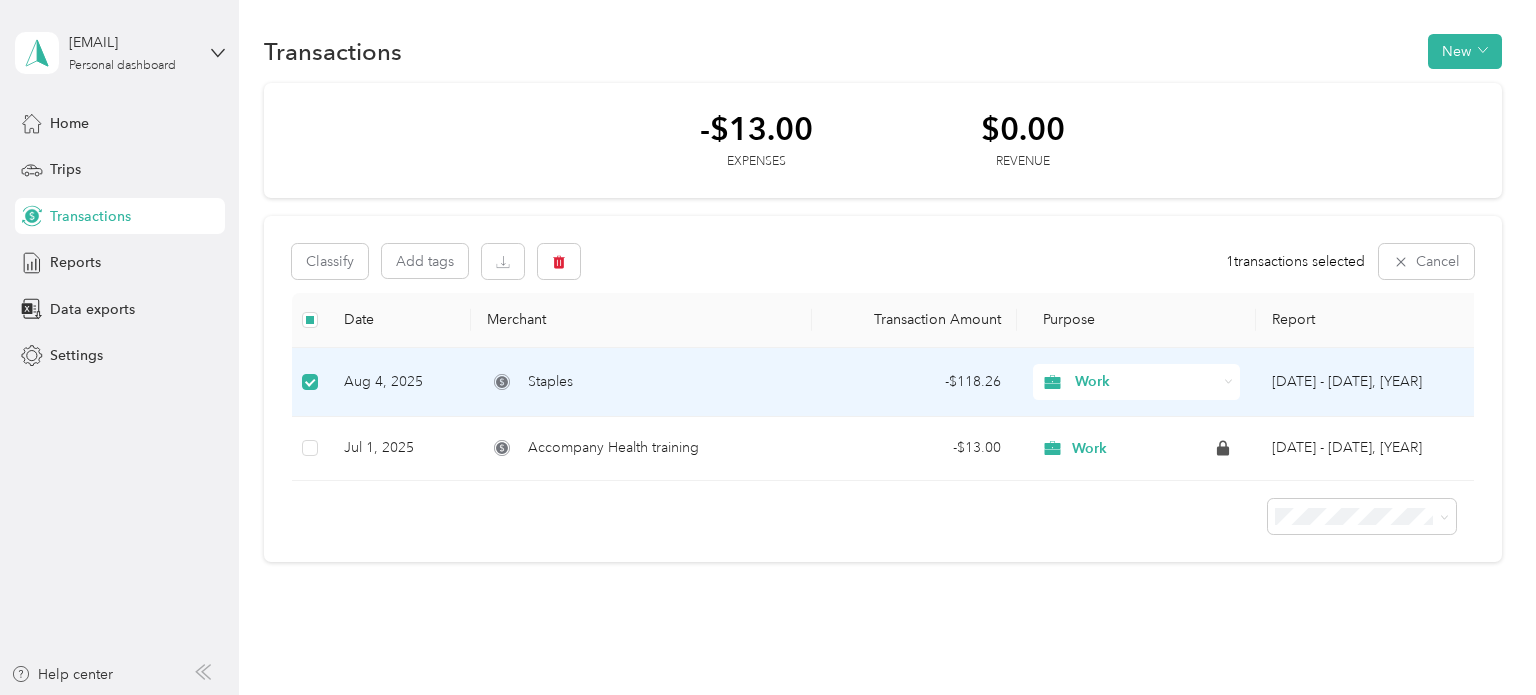 scroll, scrollTop: 77, scrollLeft: 0, axis: vertical 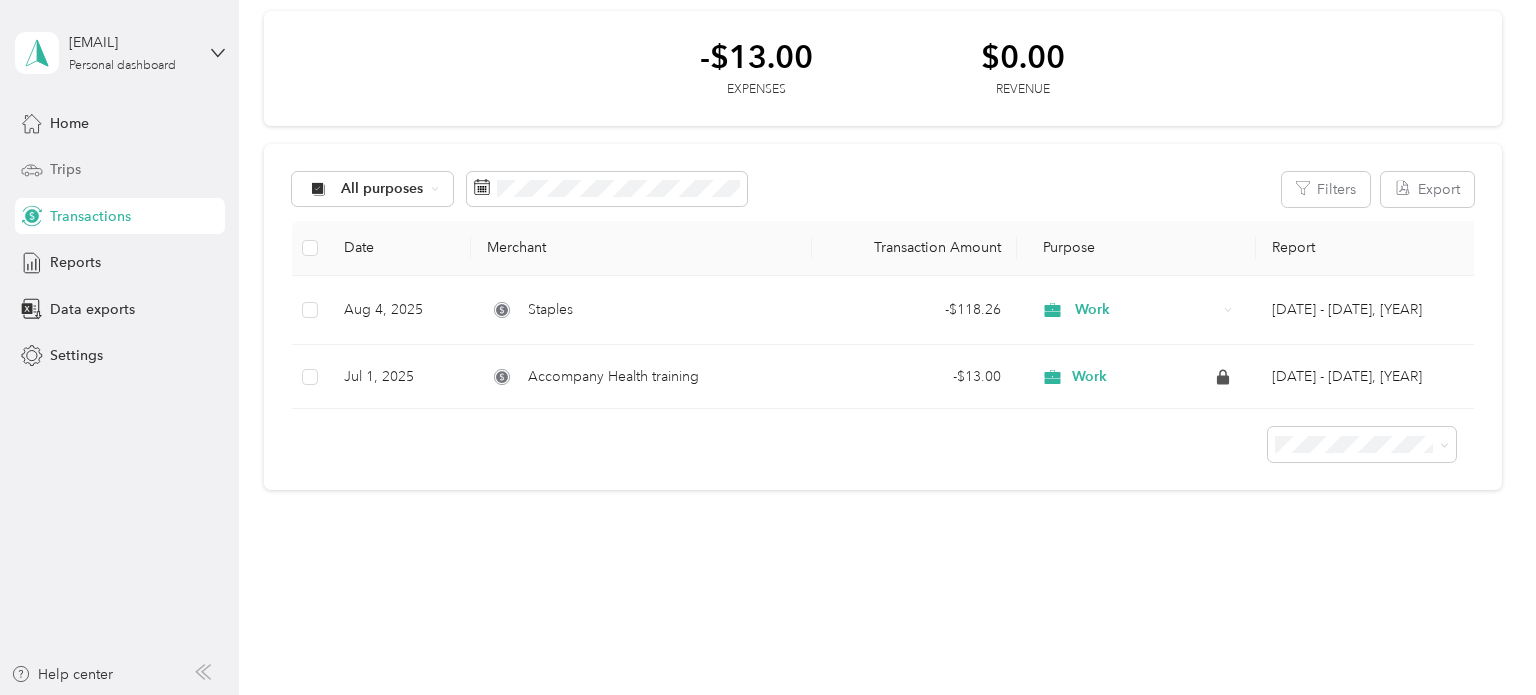 click on "Trips" at bounding box center [65, 169] 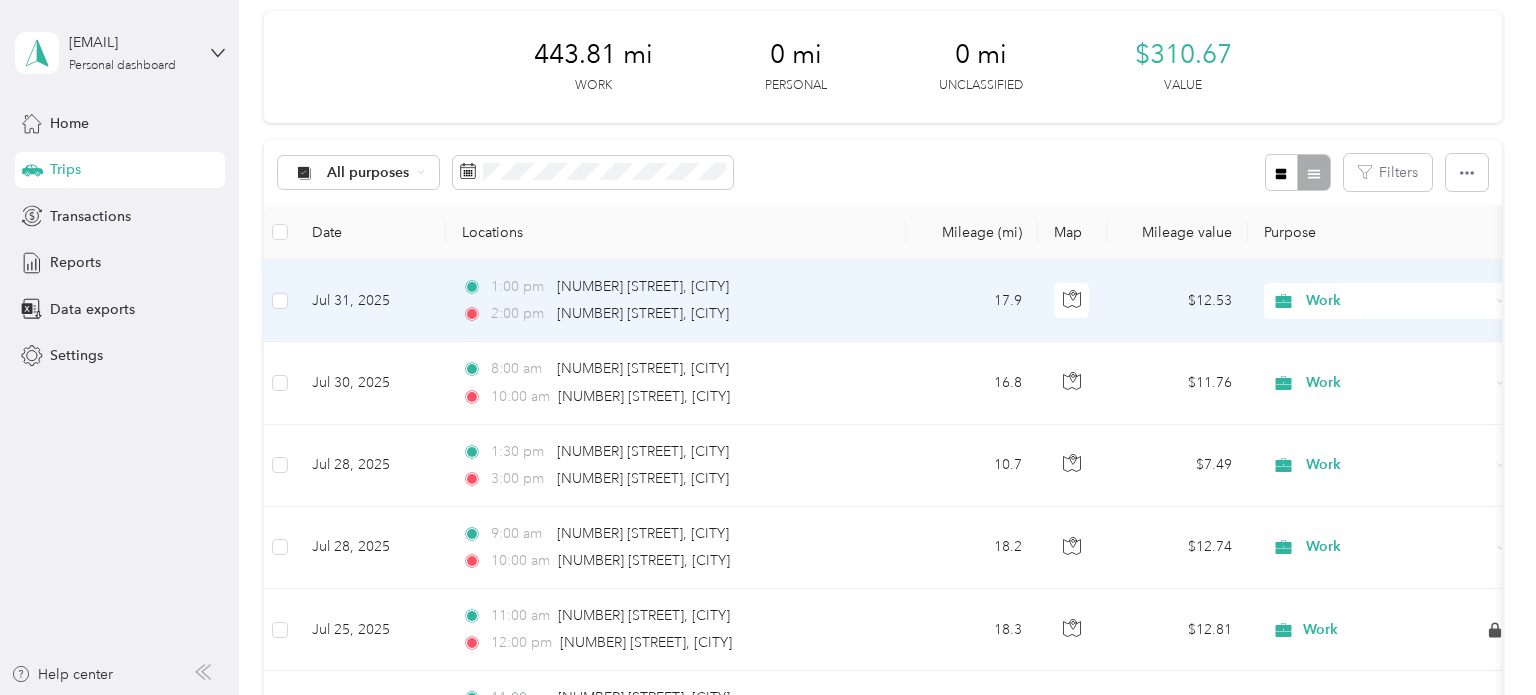 scroll, scrollTop: 0, scrollLeft: 0, axis: both 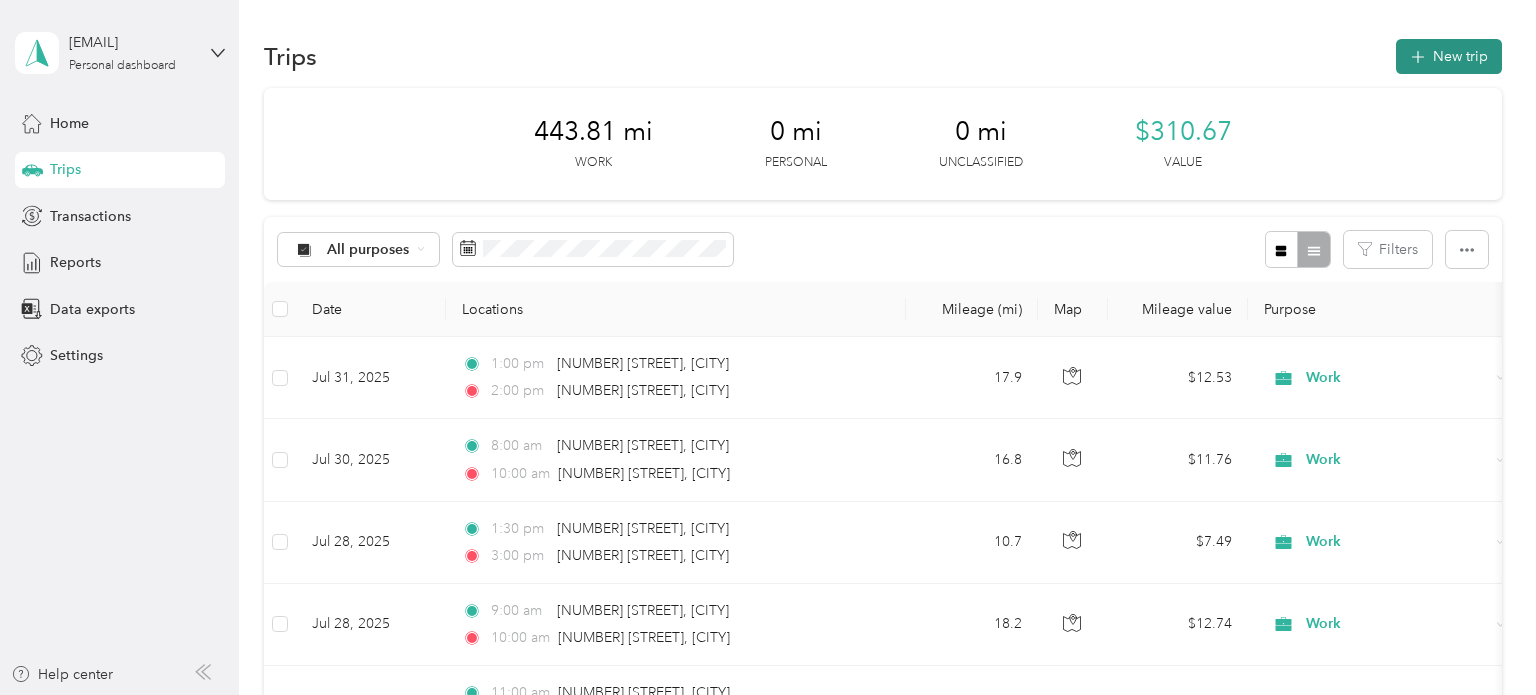 click on "New trip" at bounding box center [1449, 56] 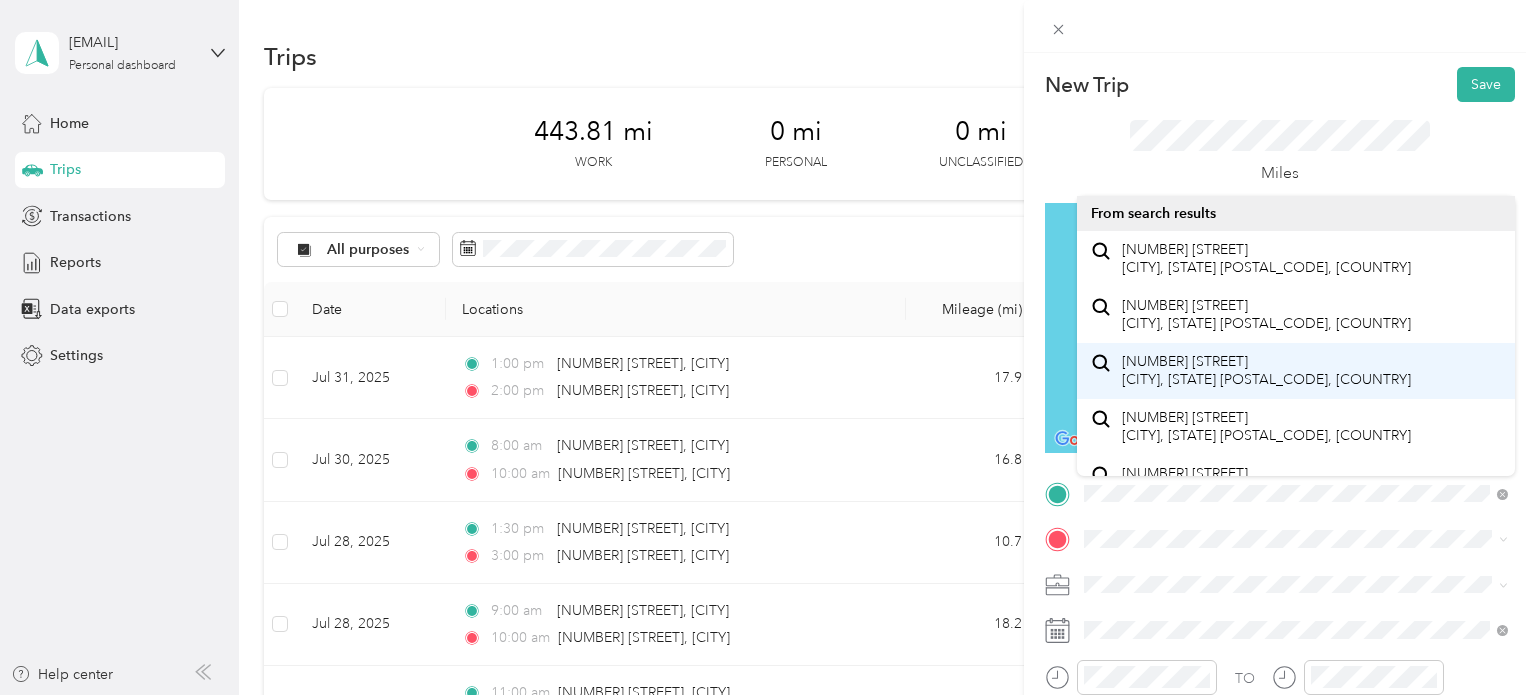 click on "[NUMBER] [STREET]
[CITY], [STATE] [POSTAL_CODE], [COUNTRY]" at bounding box center (1266, 370) 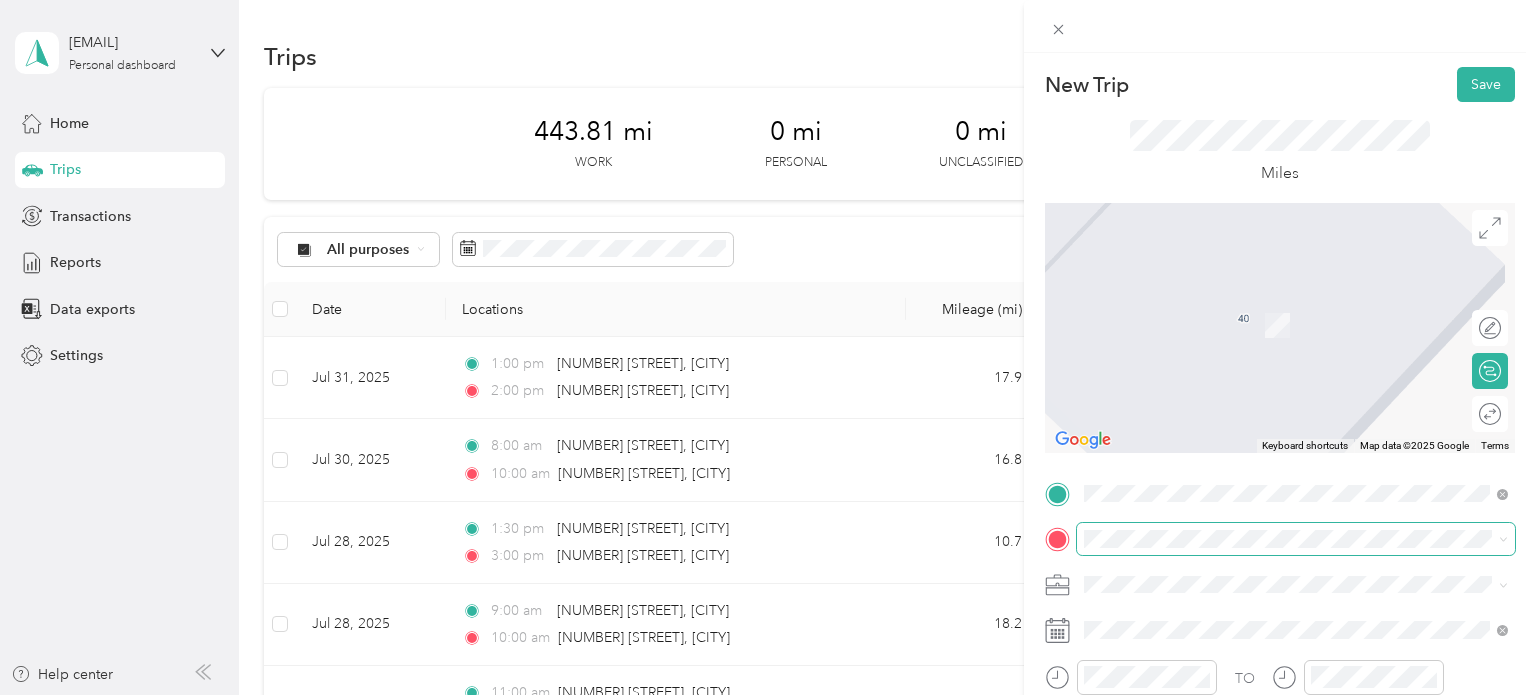 click at bounding box center [1296, 539] 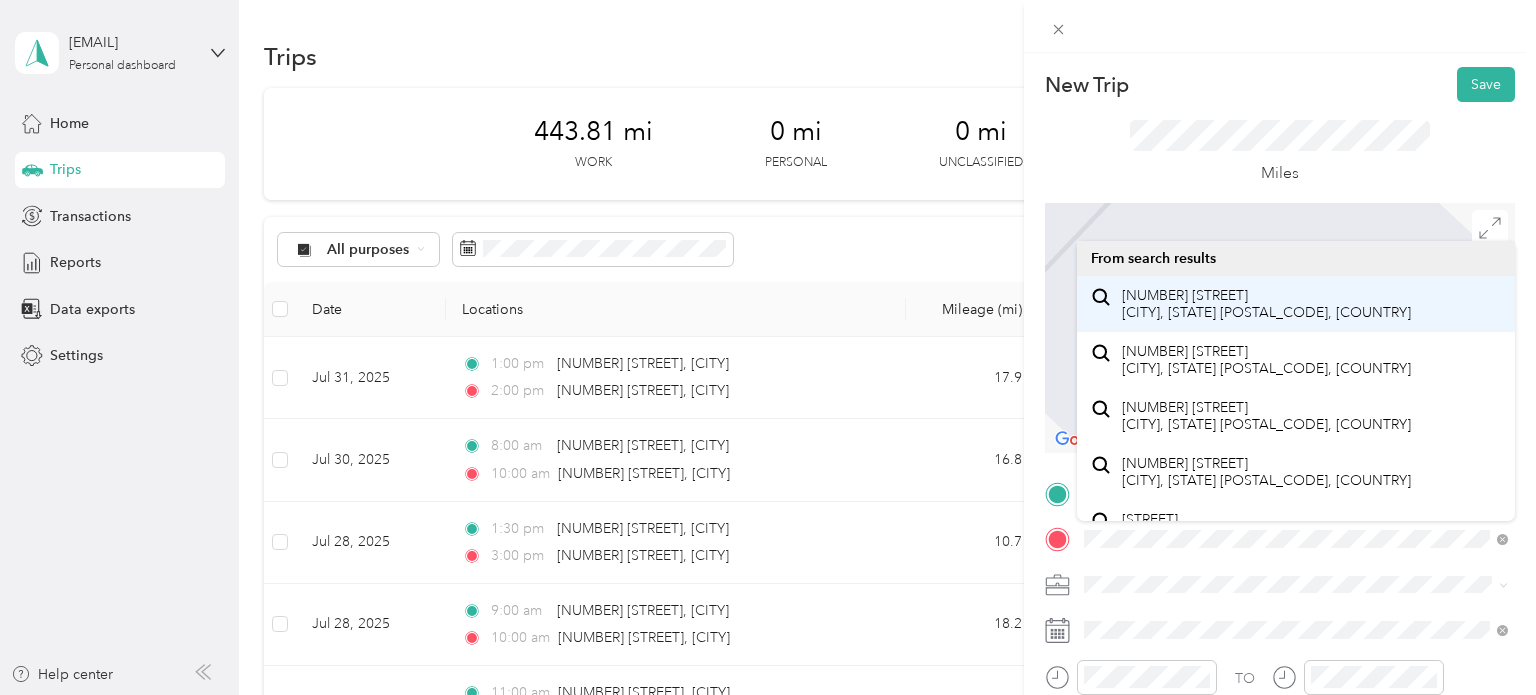 click on "[NUMBER] [STREET]
[CITY], [STATE] [POSTAL_CODE], [COUNTRY]" at bounding box center (1266, 304) 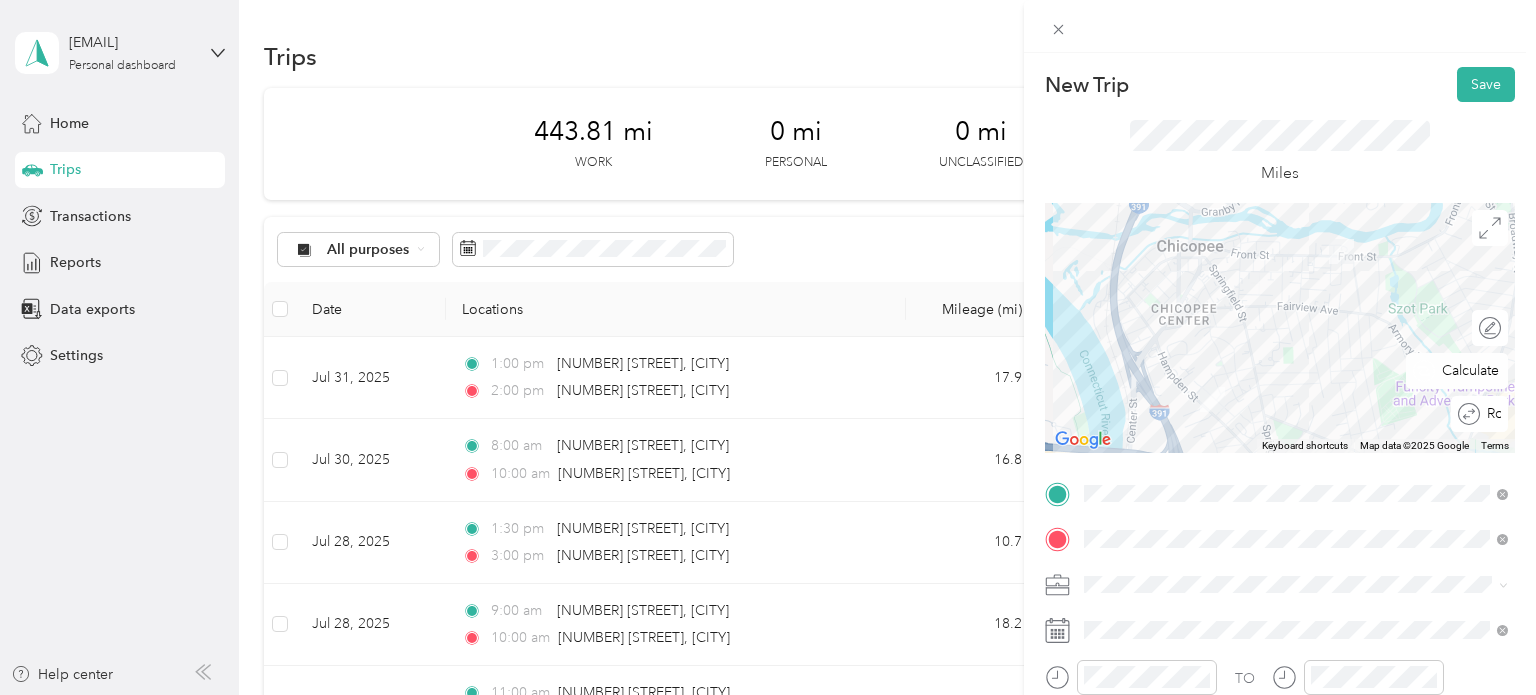 click at bounding box center (1592, 414) 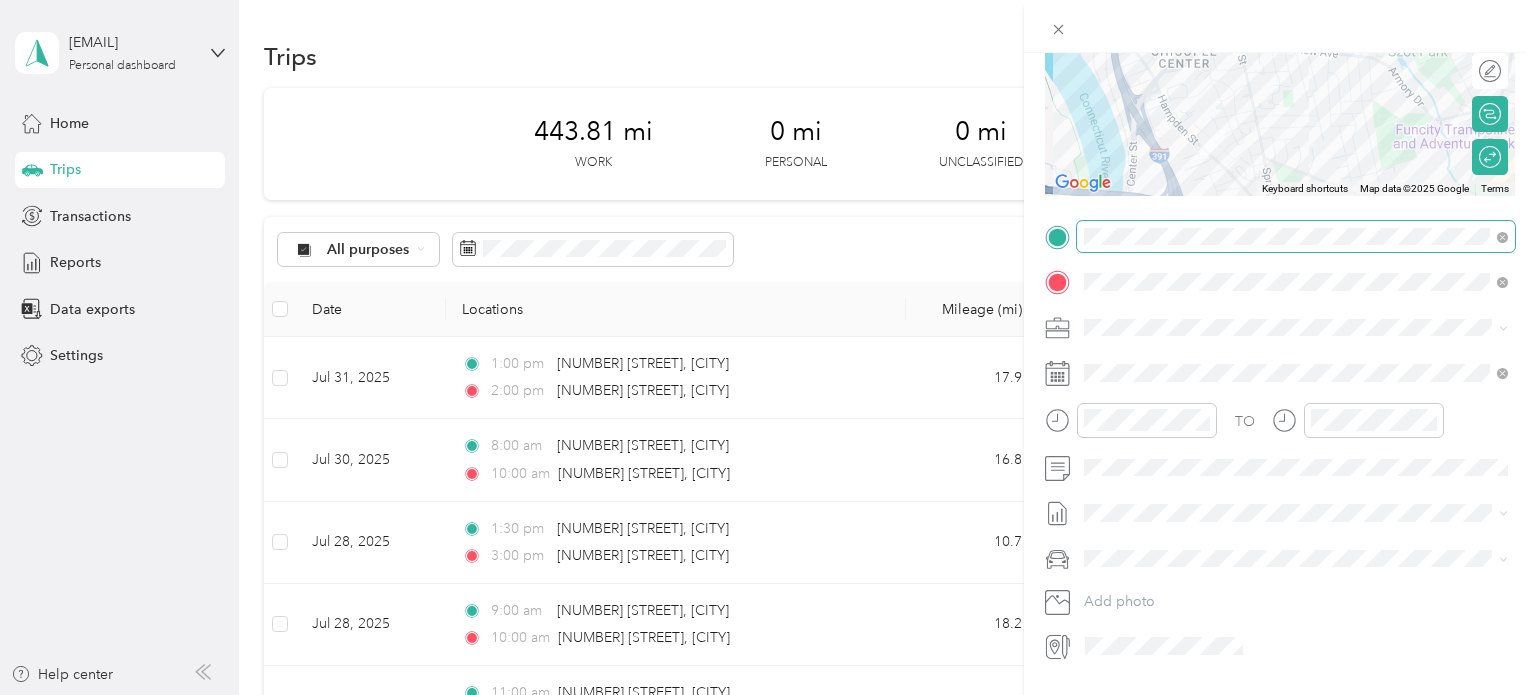 scroll, scrollTop: 296, scrollLeft: 0, axis: vertical 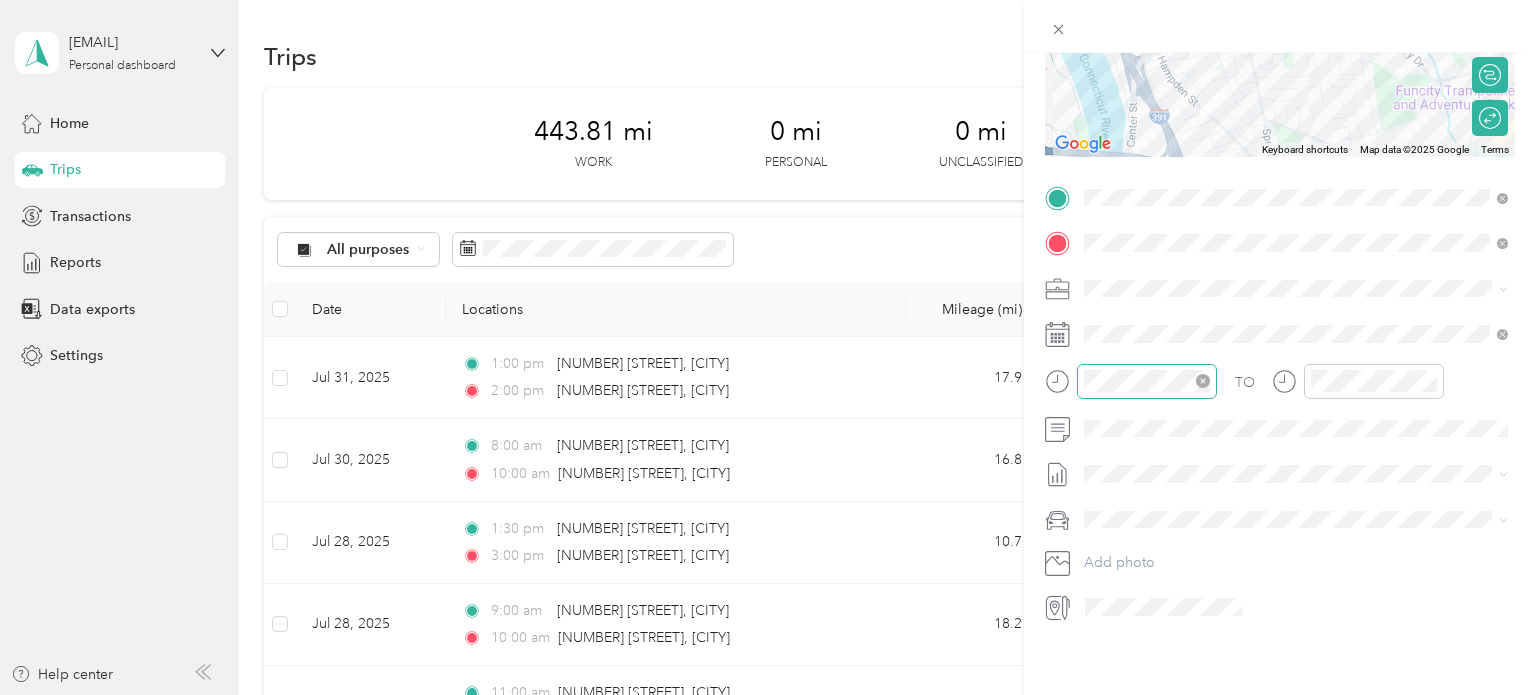 click 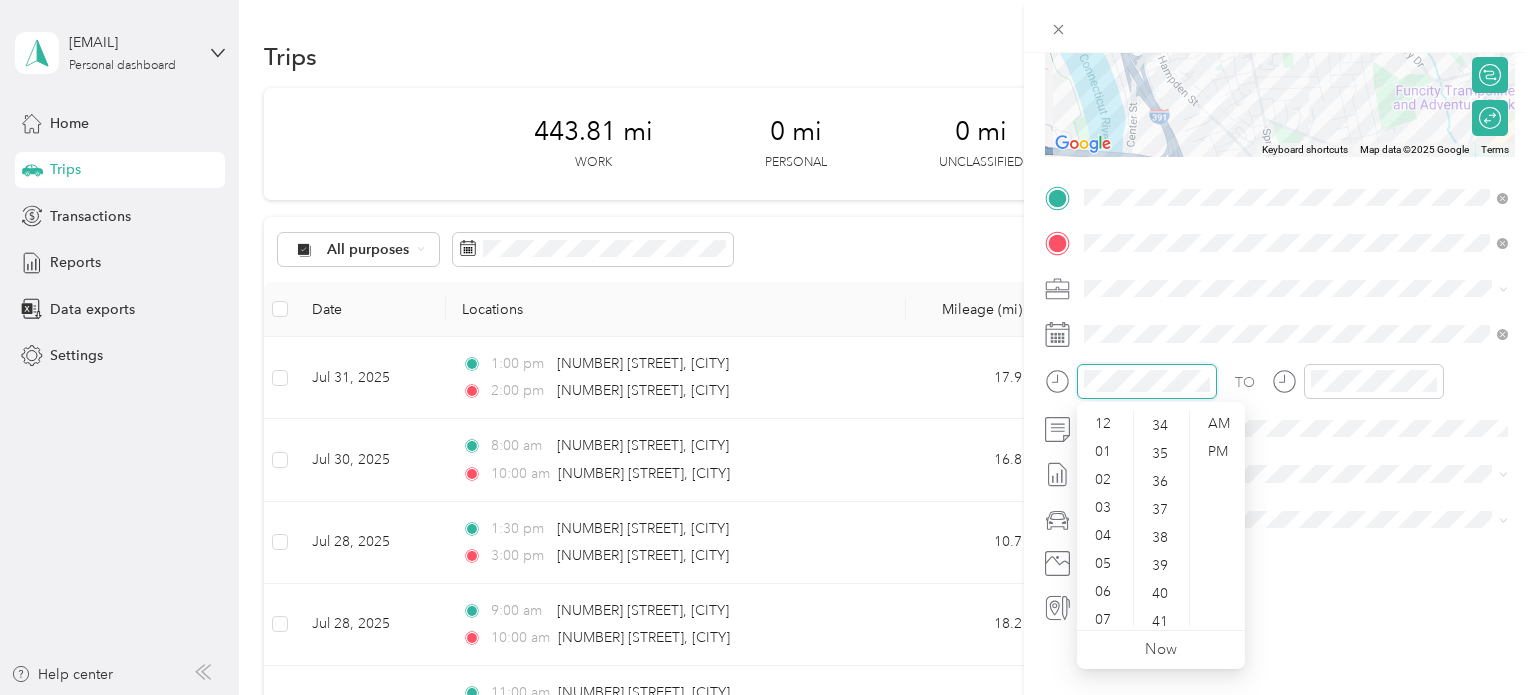 scroll, scrollTop: 952, scrollLeft: 0, axis: vertical 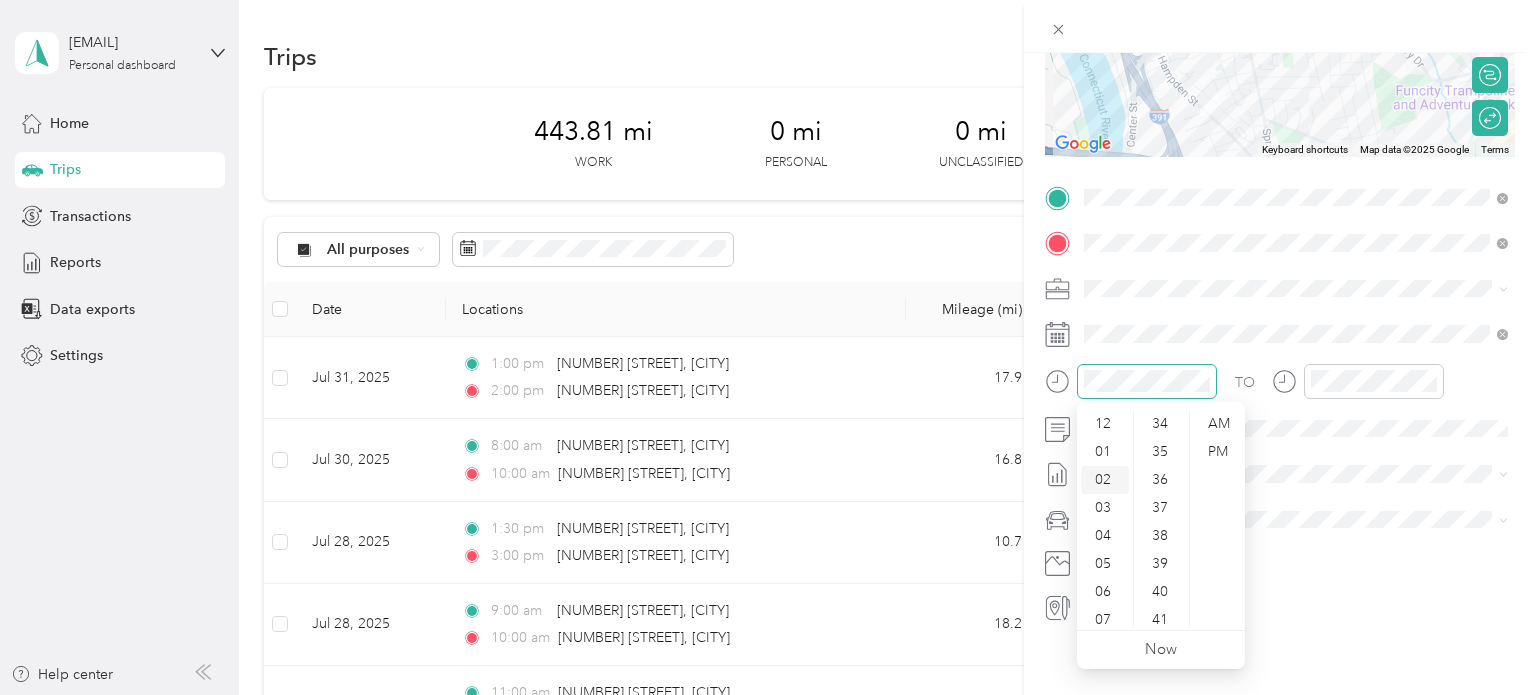 click on "02" at bounding box center [1105, 480] 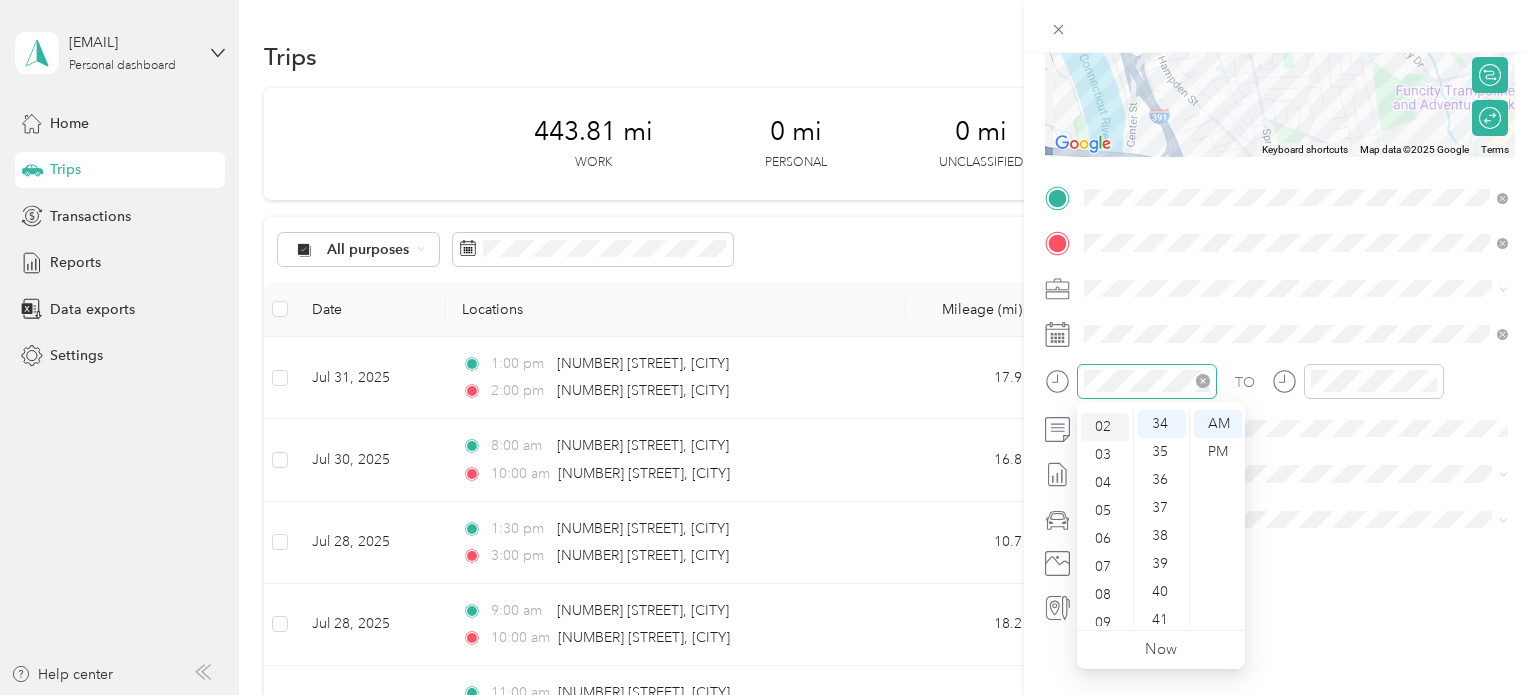 scroll, scrollTop: 56, scrollLeft: 0, axis: vertical 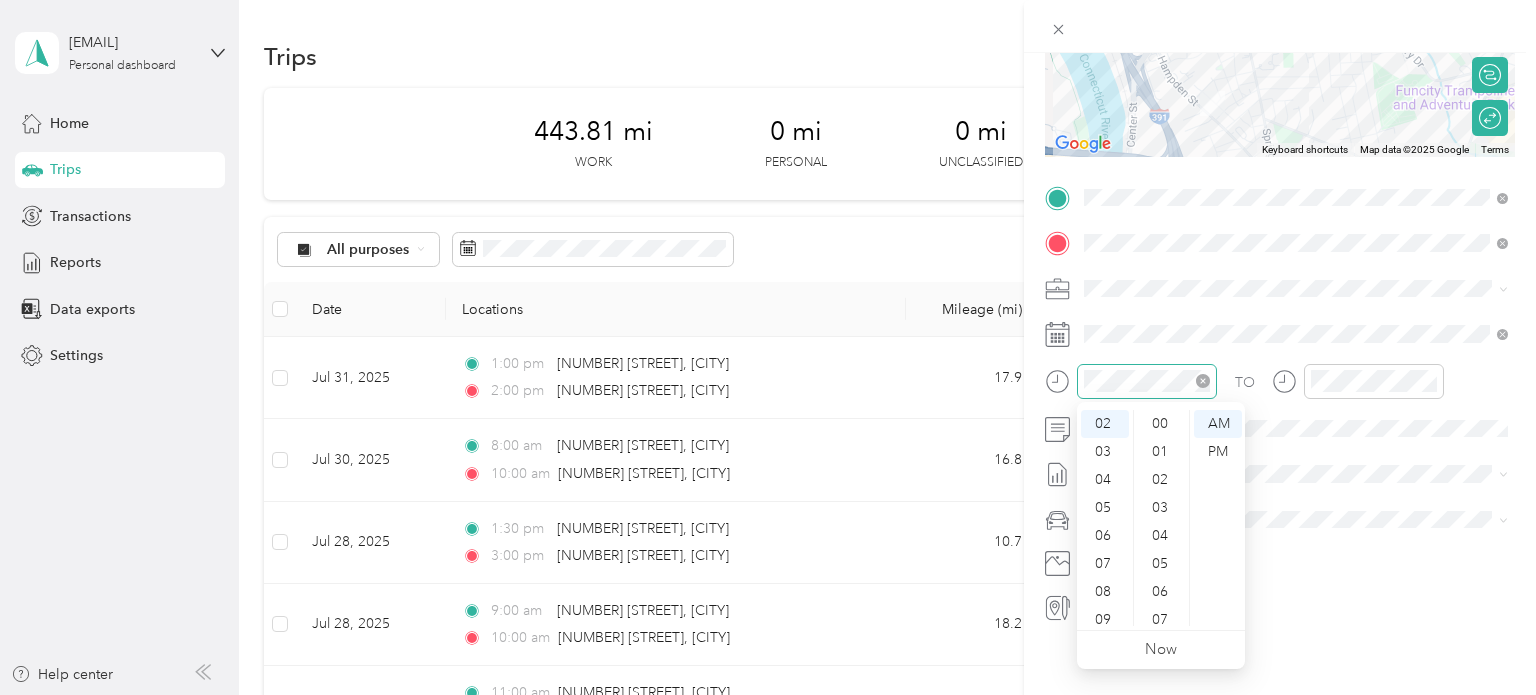 click on "00" at bounding box center [1162, 424] 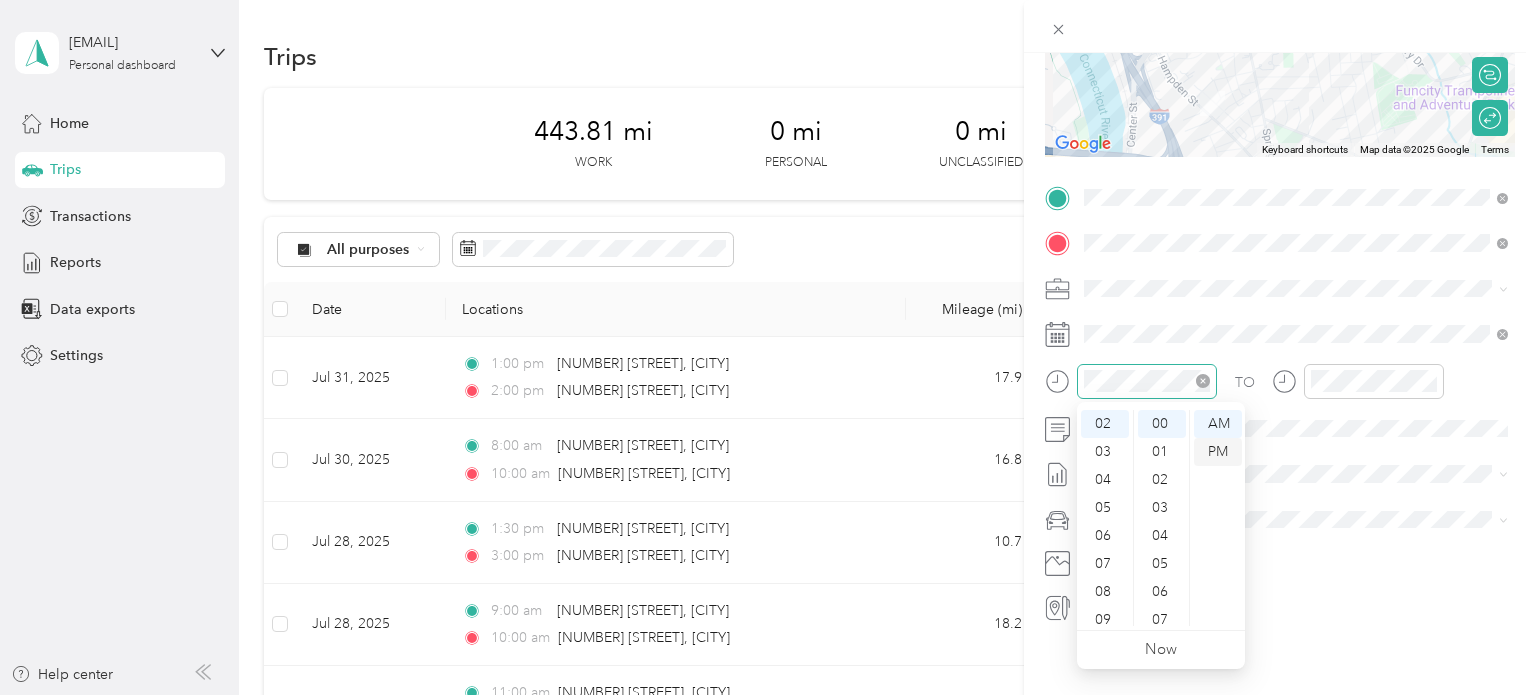 click on "PM" at bounding box center [1218, 452] 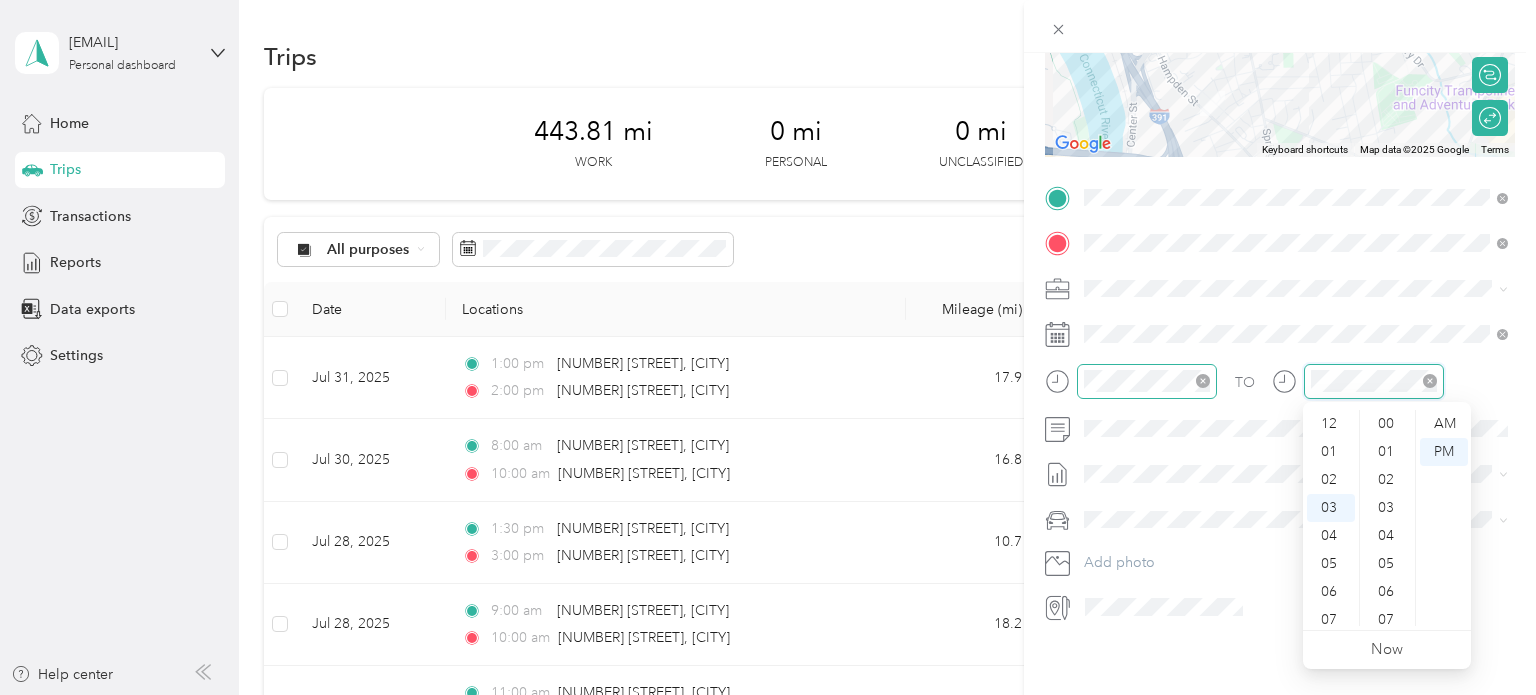 scroll, scrollTop: 84, scrollLeft: 0, axis: vertical 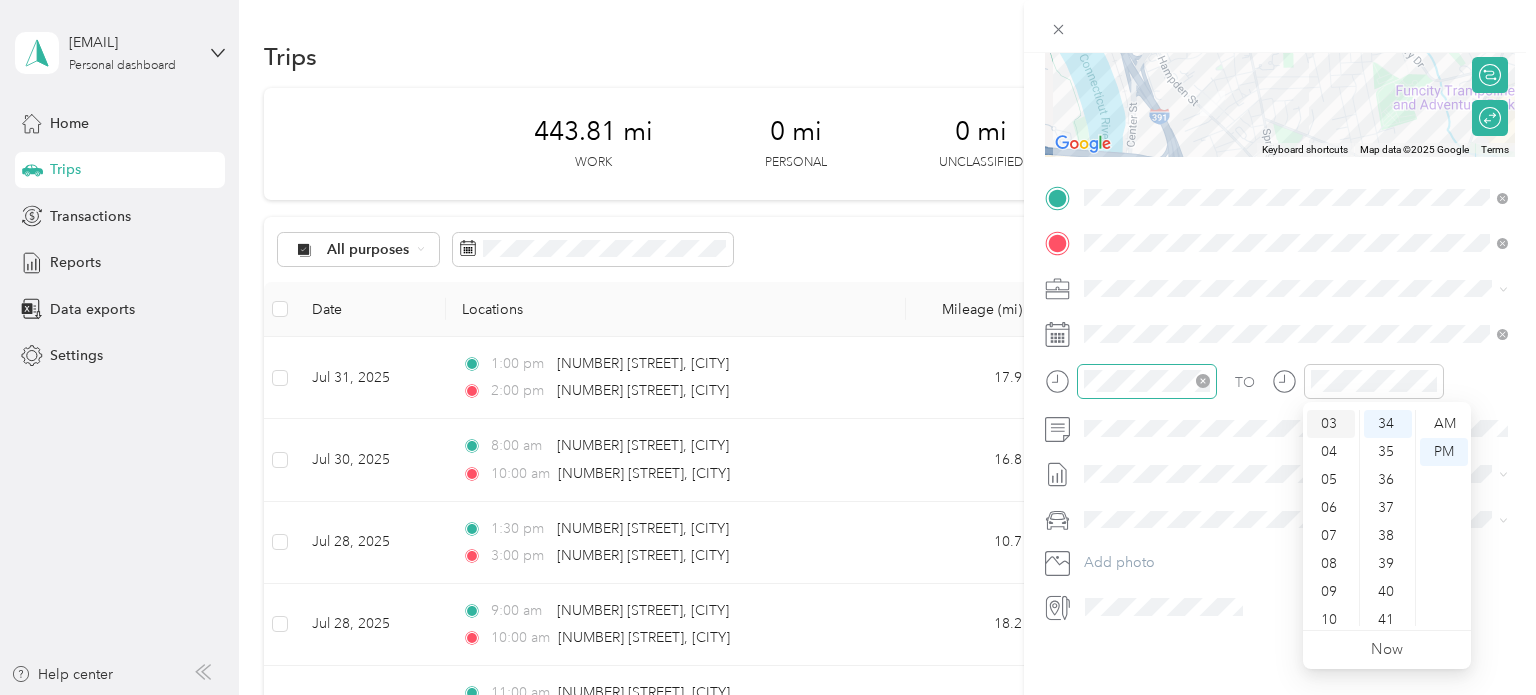 click on "03" at bounding box center (1331, 424) 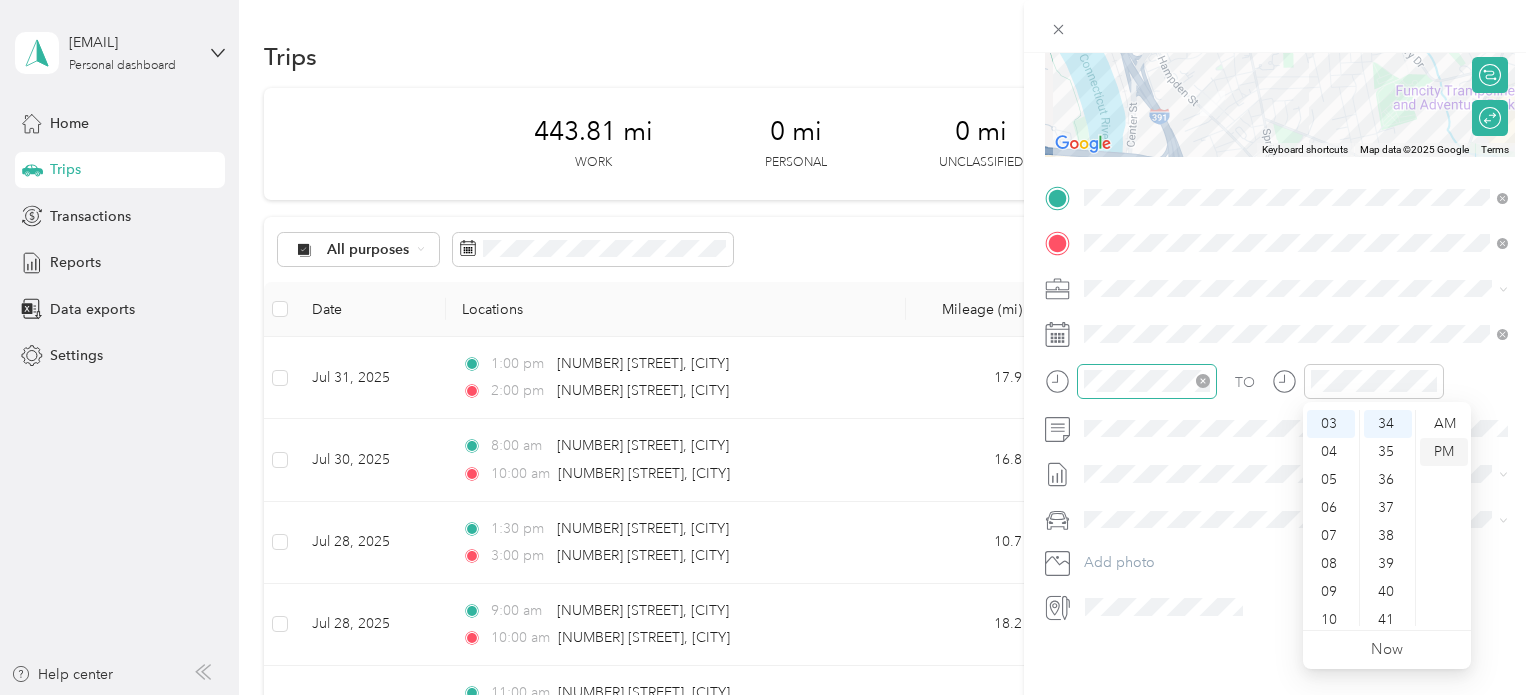 click on "PM" at bounding box center [1444, 452] 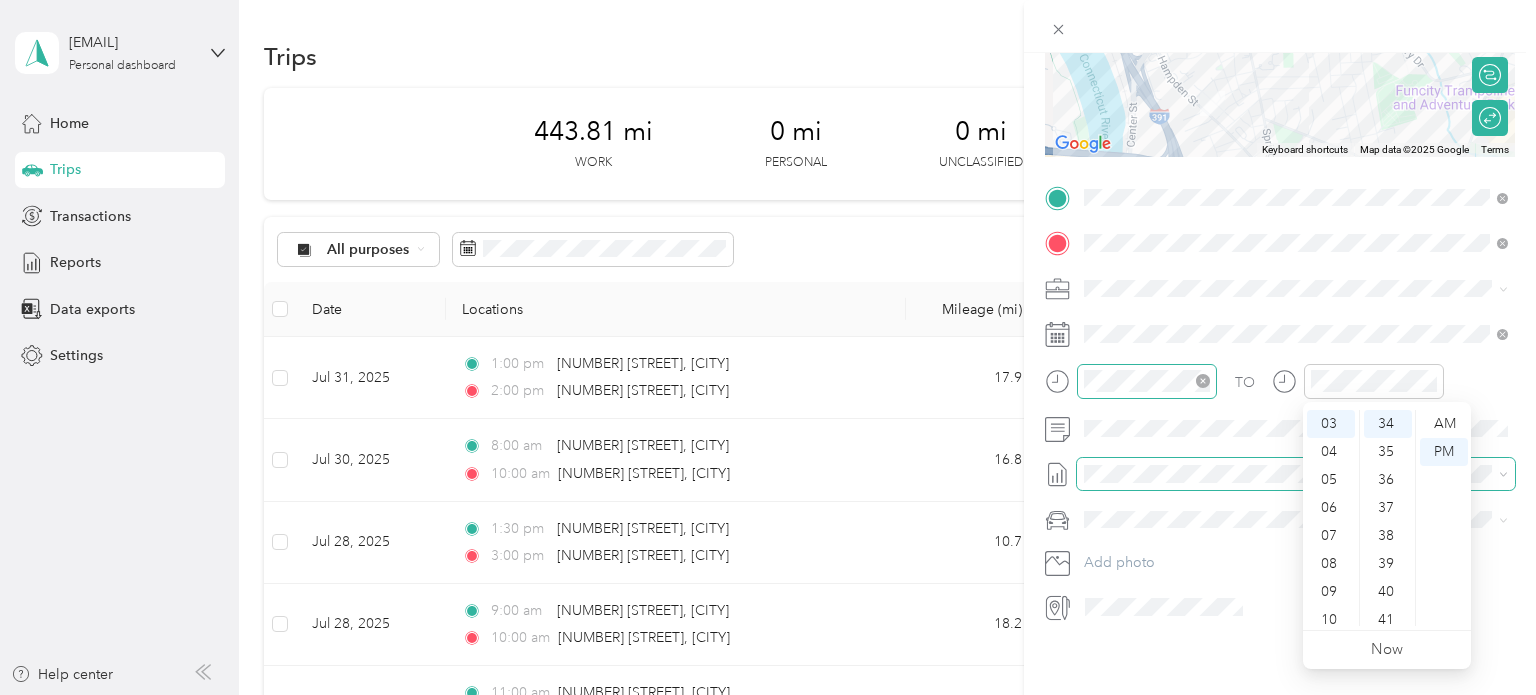 click 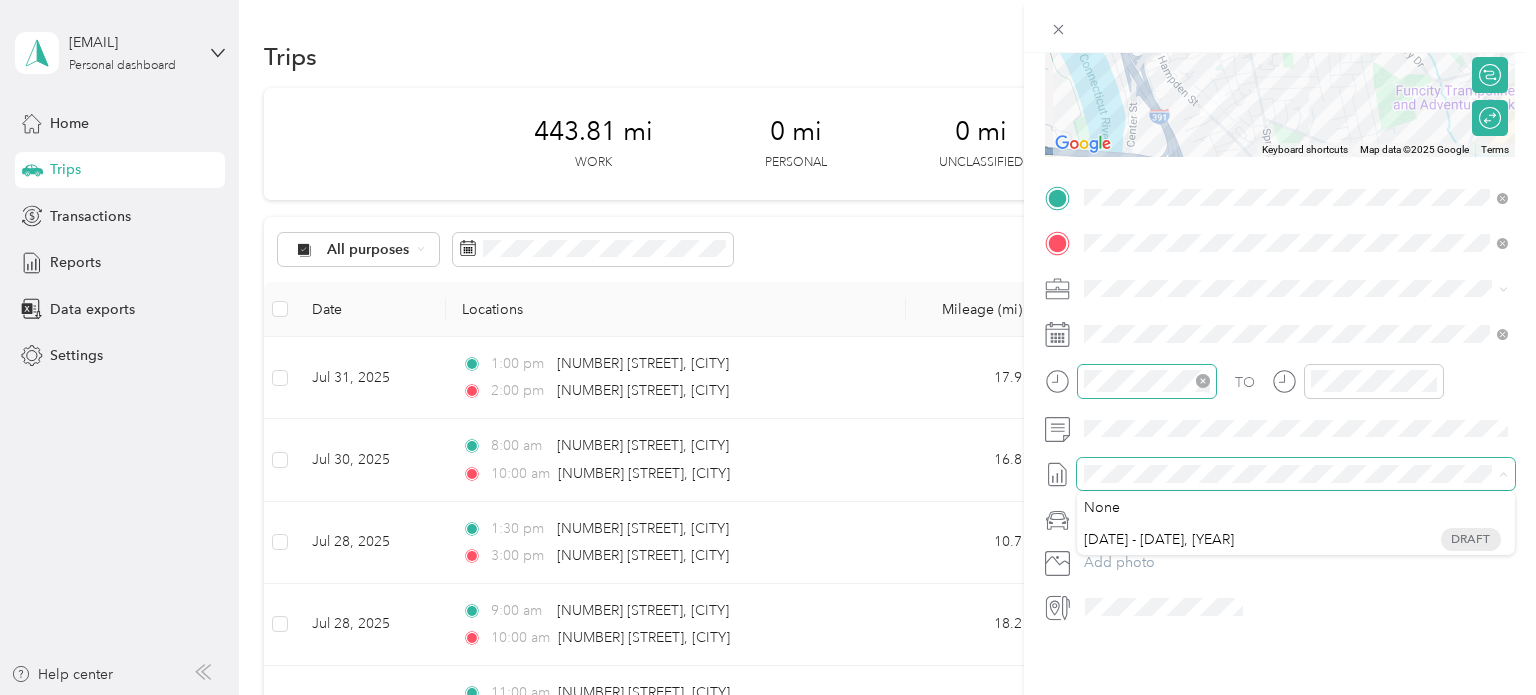 click at bounding box center [1296, 474] 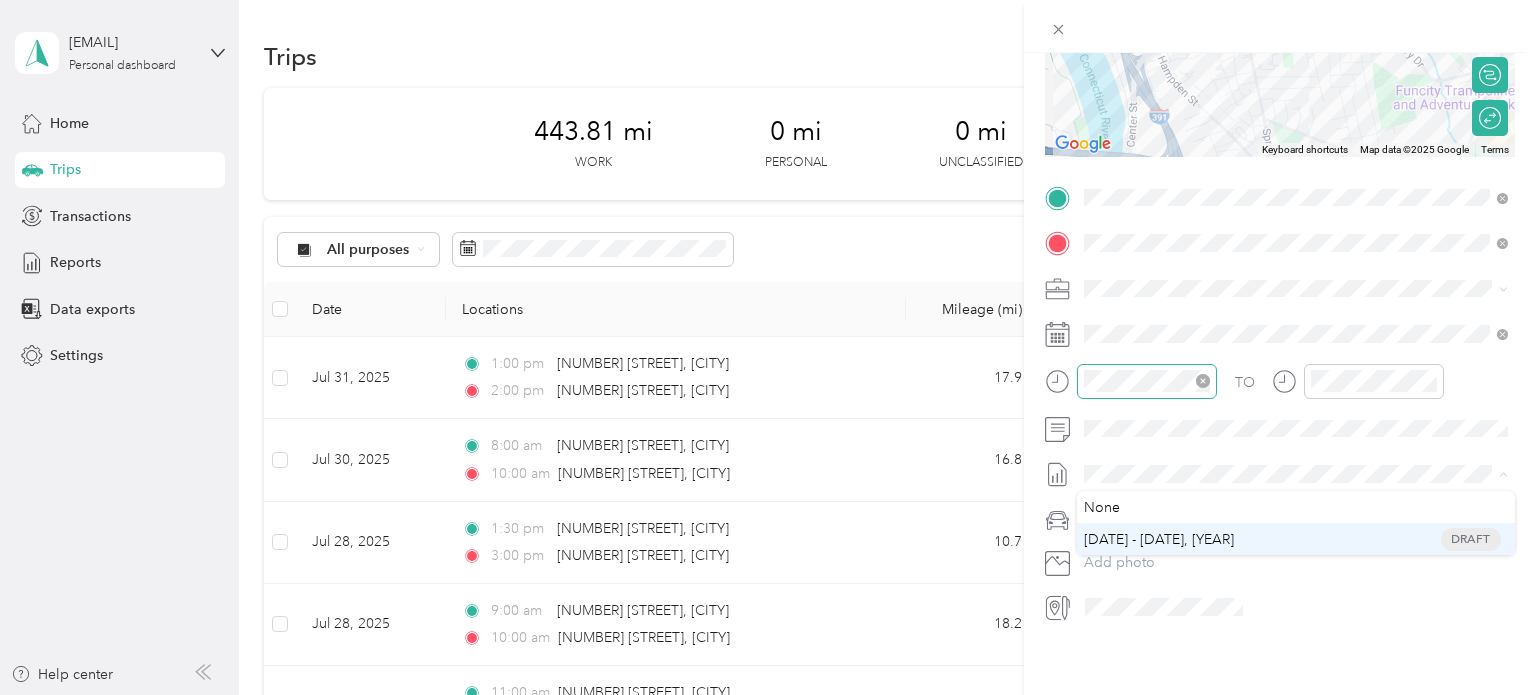 click on "[DATE] - [DATE], [YEAR]" at bounding box center (1159, 539) 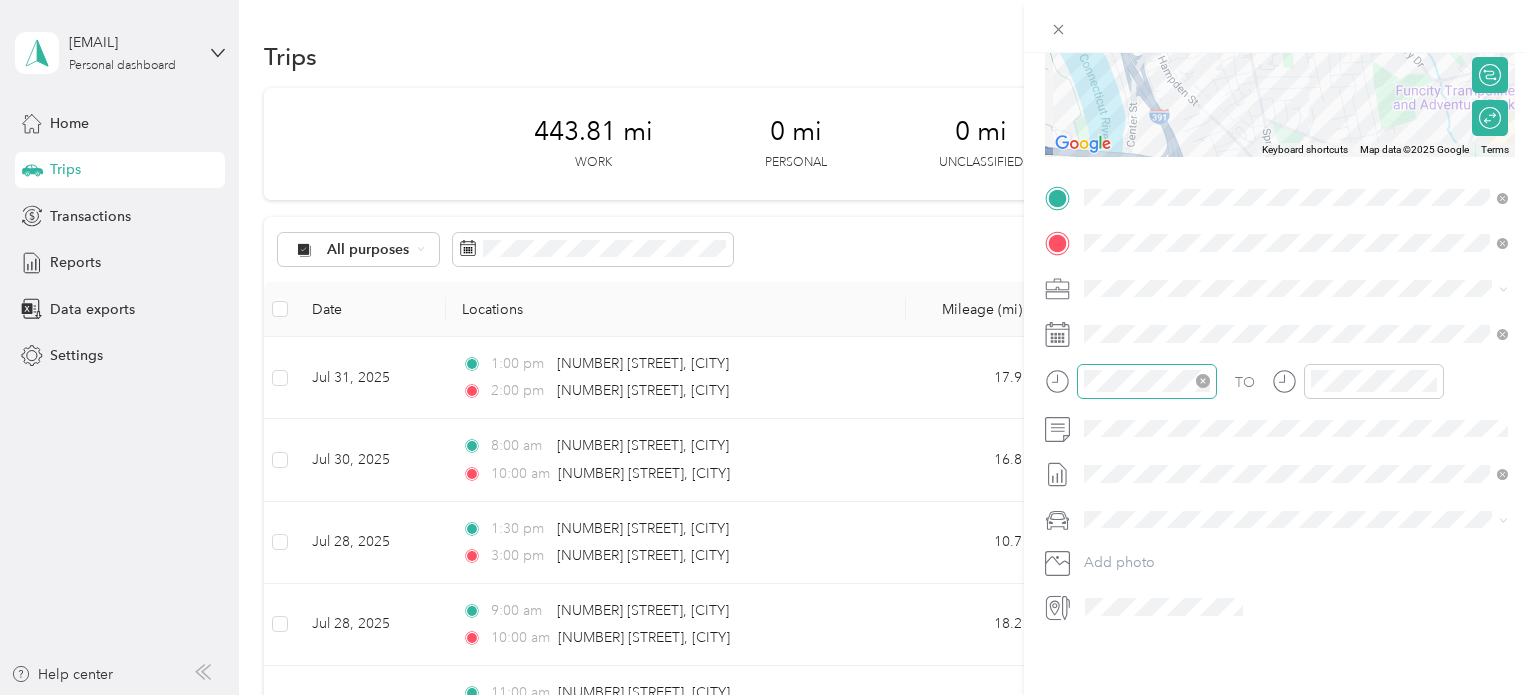 scroll, scrollTop: 0, scrollLeft: 0, axis: both 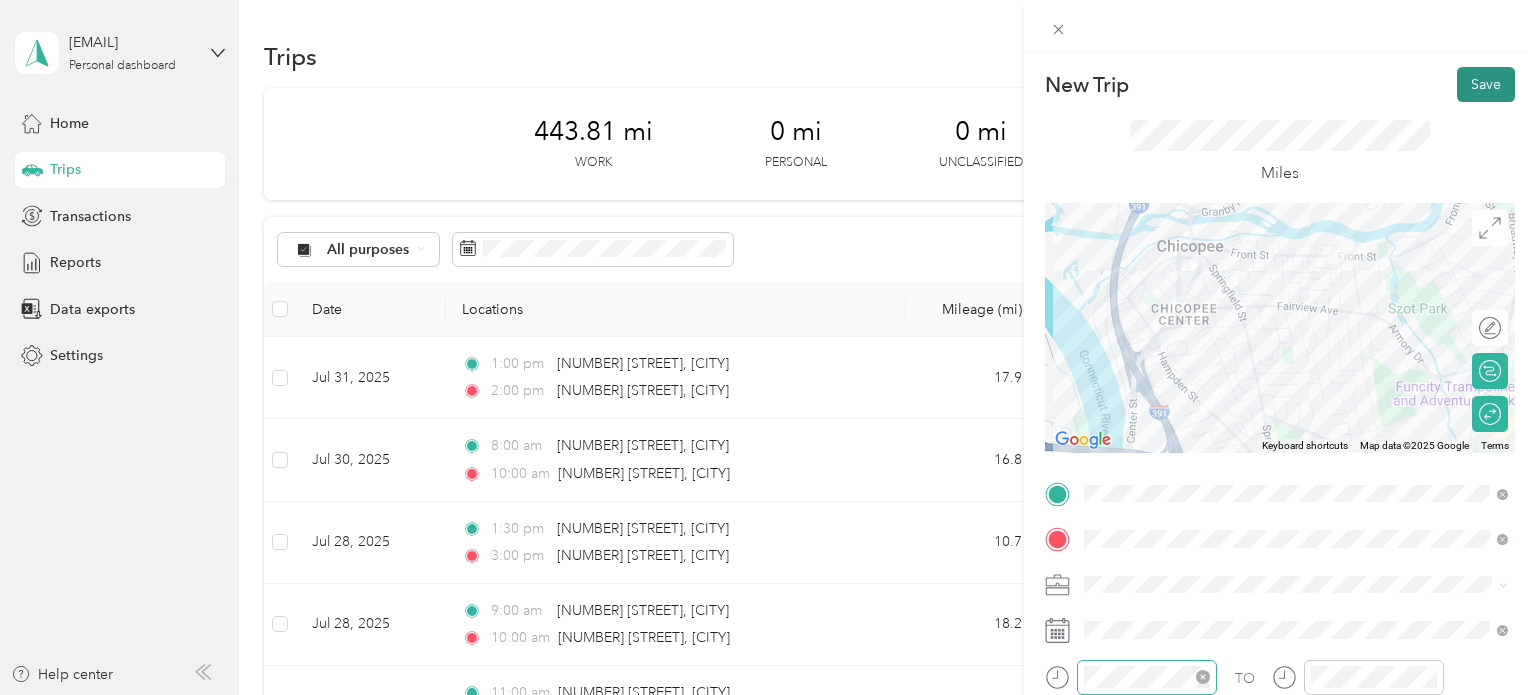 click on "Save" at bounding box center [1486, 84] 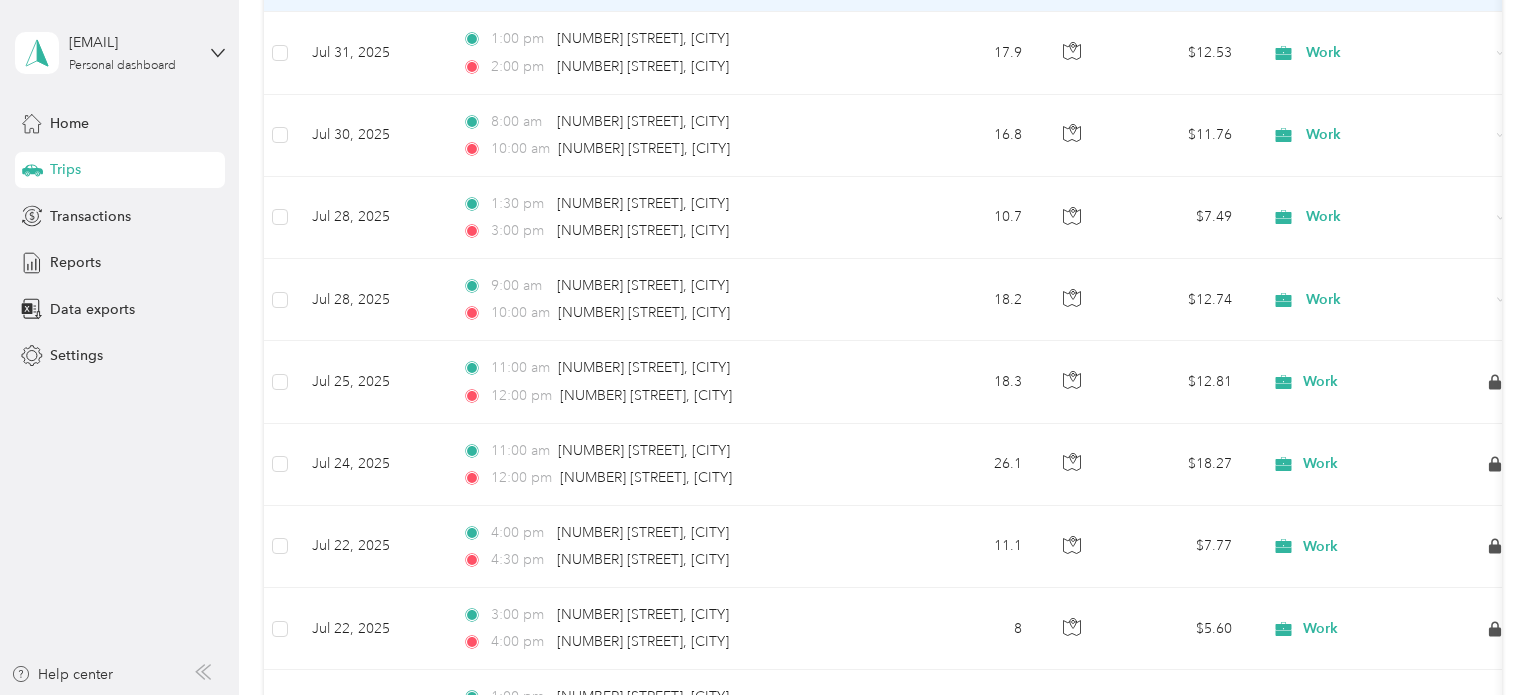 scroll, scrollTop: 0, scrollLeft: 0, axis: both 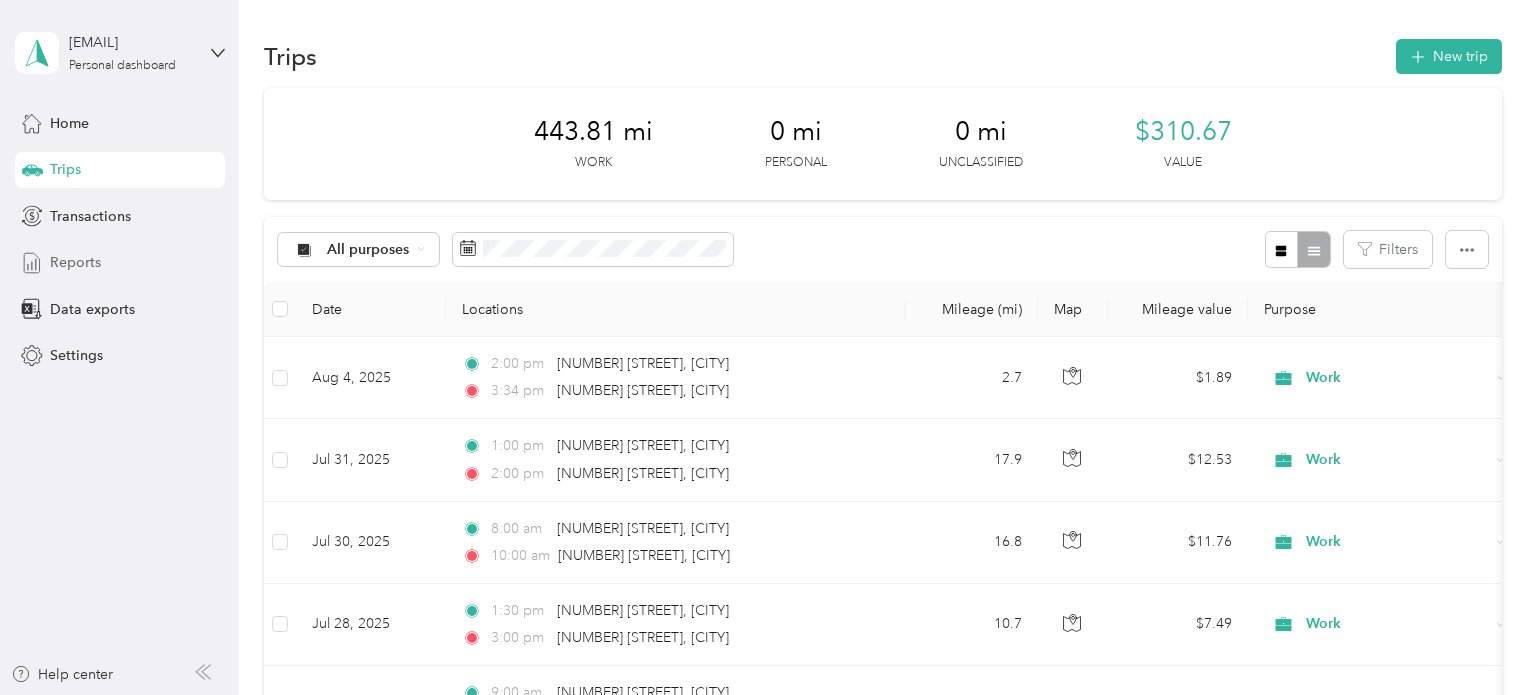 click on "Reports" at bounding box center [75, 262] 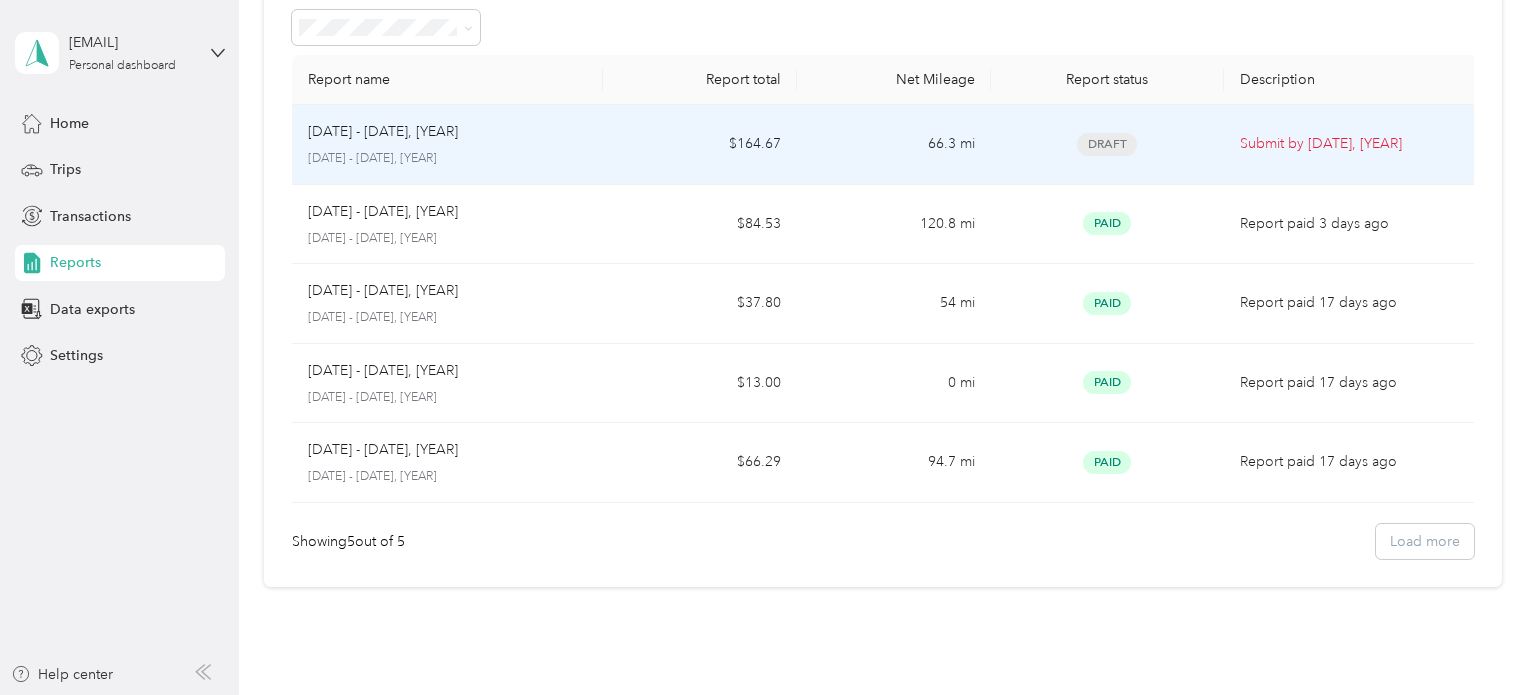 scroll, scrollTop: 0, scrollLeft: 0, axis: both 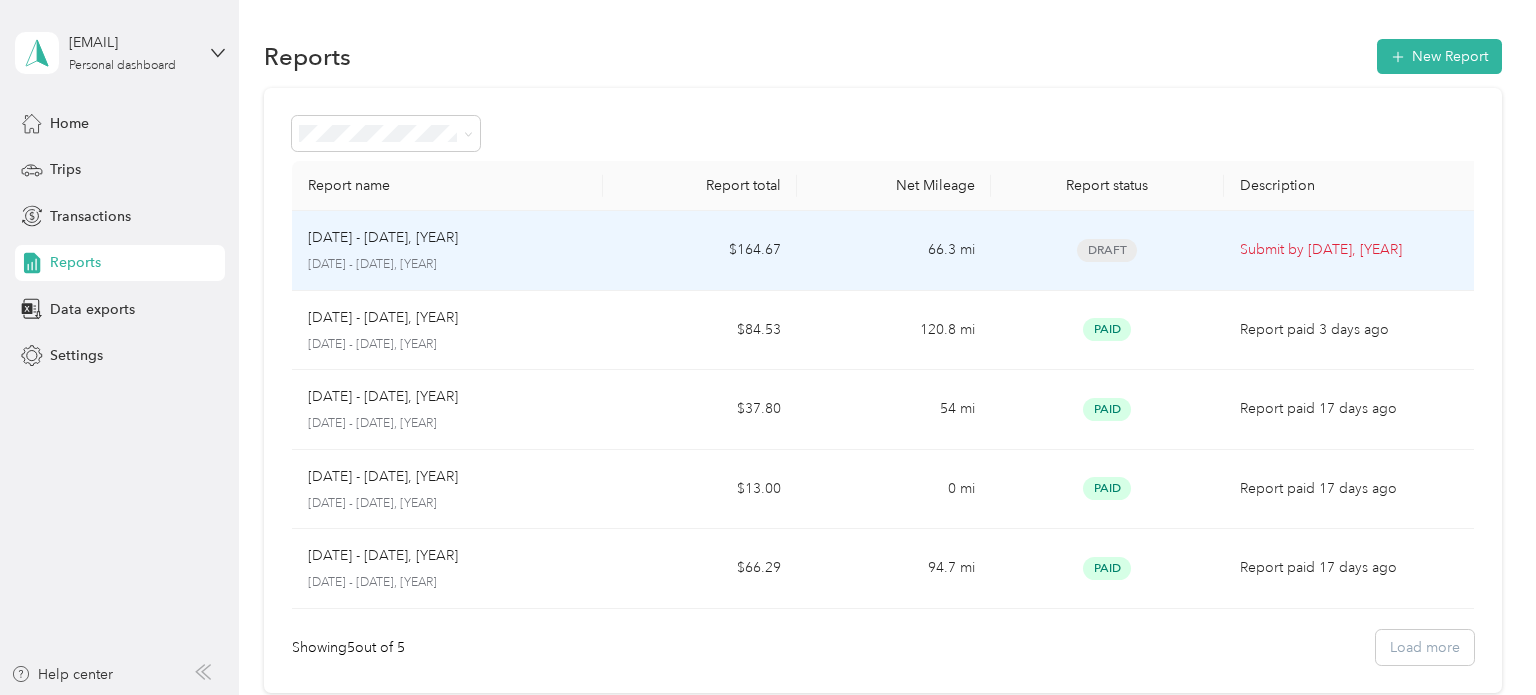 click on "[DATE] - [DATE], [YEAR]" at bounding box center (383, 238) 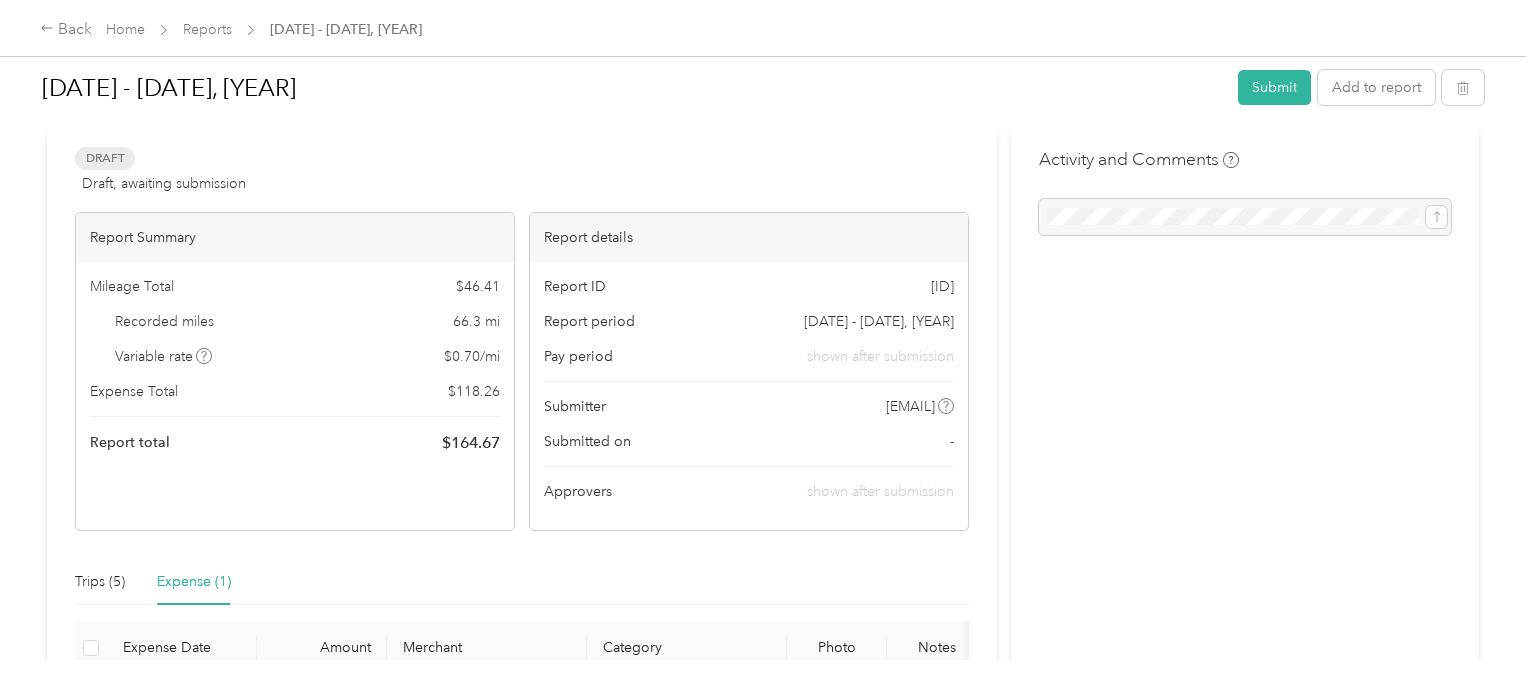 scroll, scrollTop: 0, scrollLeft: 0, axis: both 